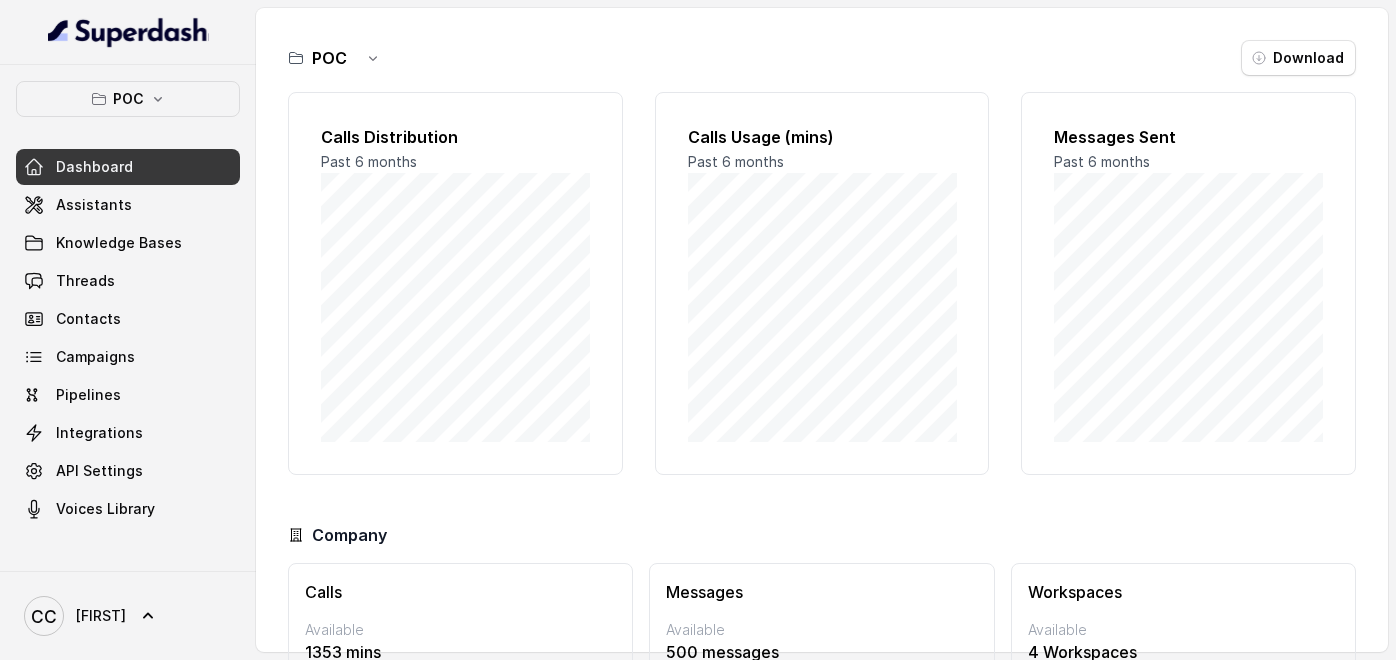 scroll, scrollTop: 0, scrollLeft: 0, axis: both 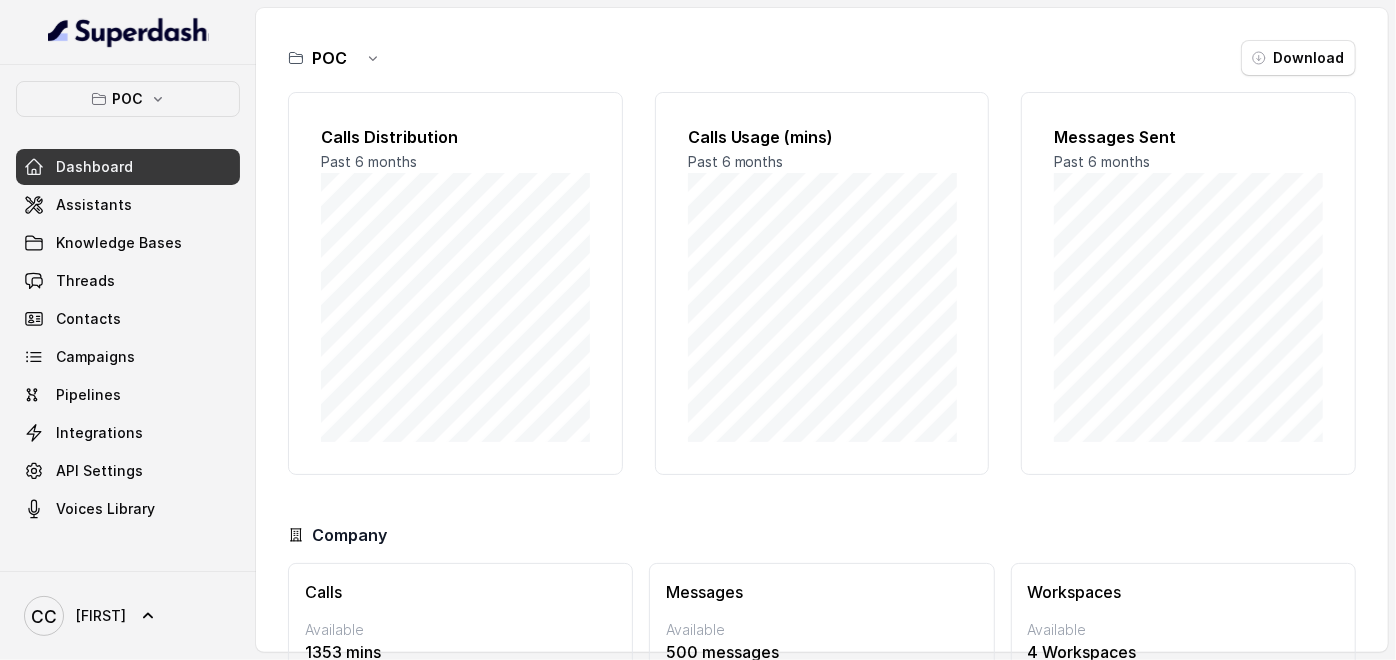 click on "POC  Download" at bounding box center [822, 58] 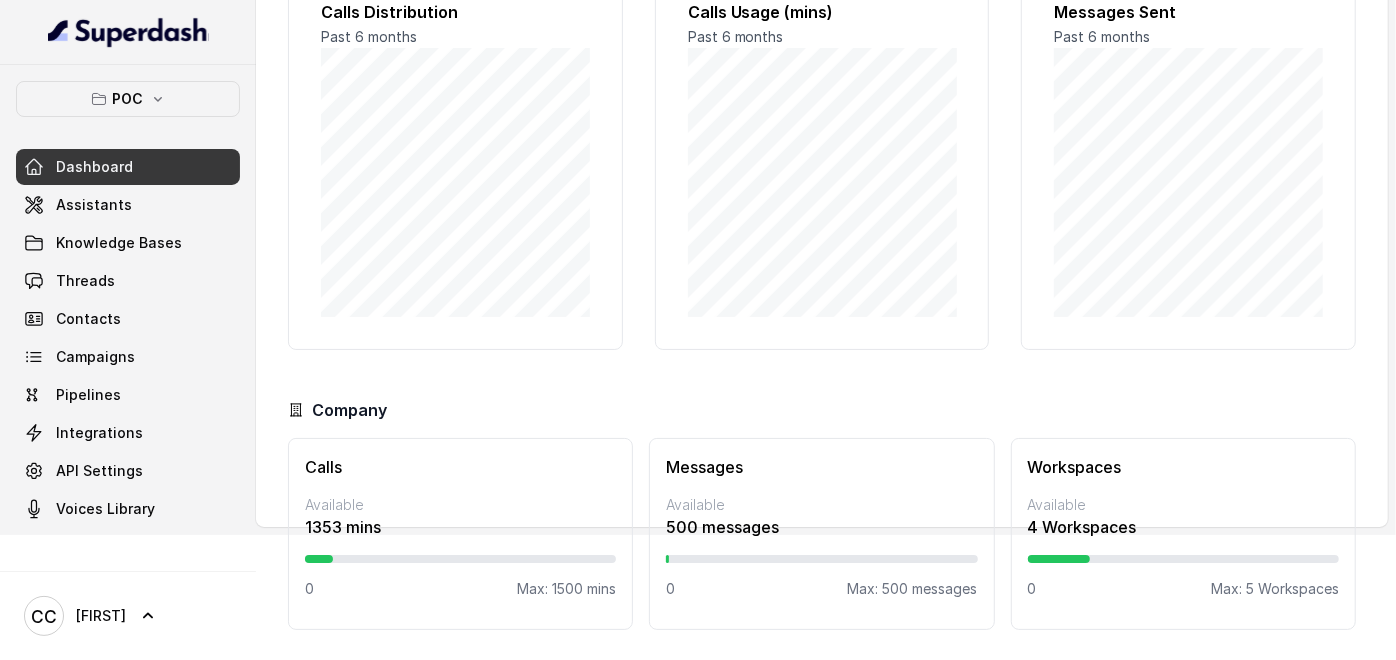 scroll, scrollTop: 125, scrollLeft: 0, axis: vertical 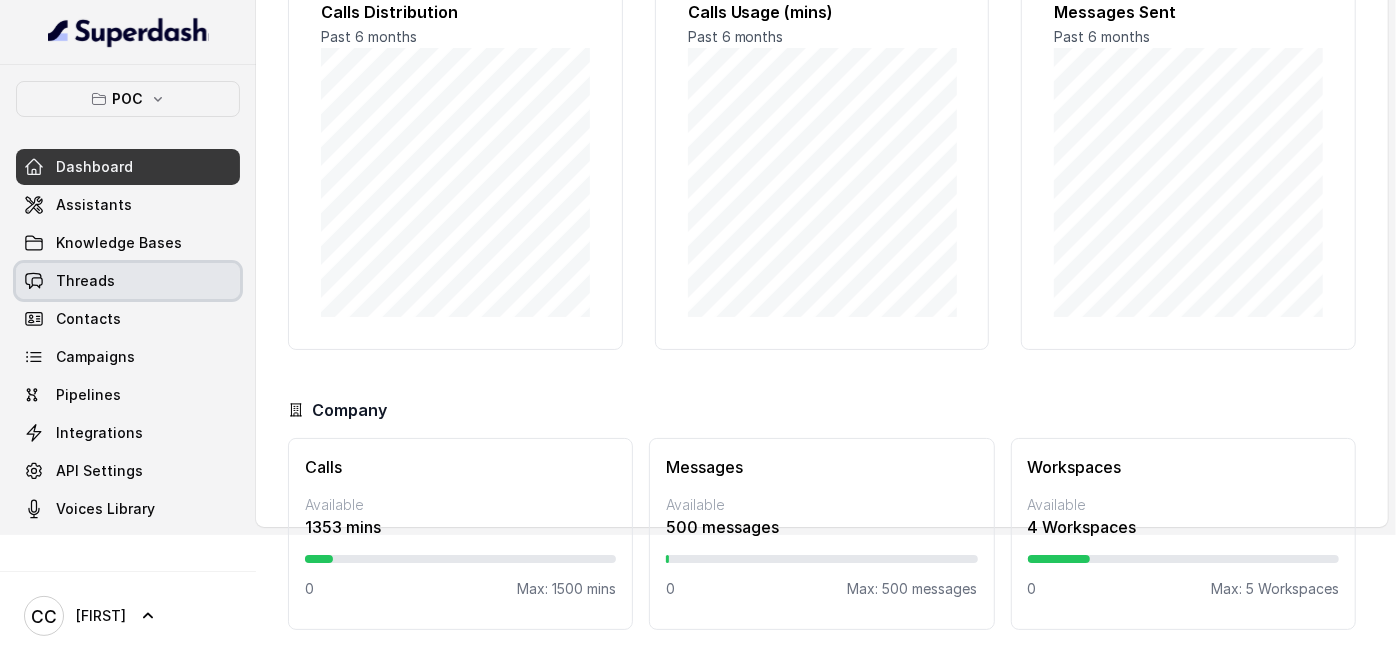 click on "Threads" at bounding box center [128, 281] 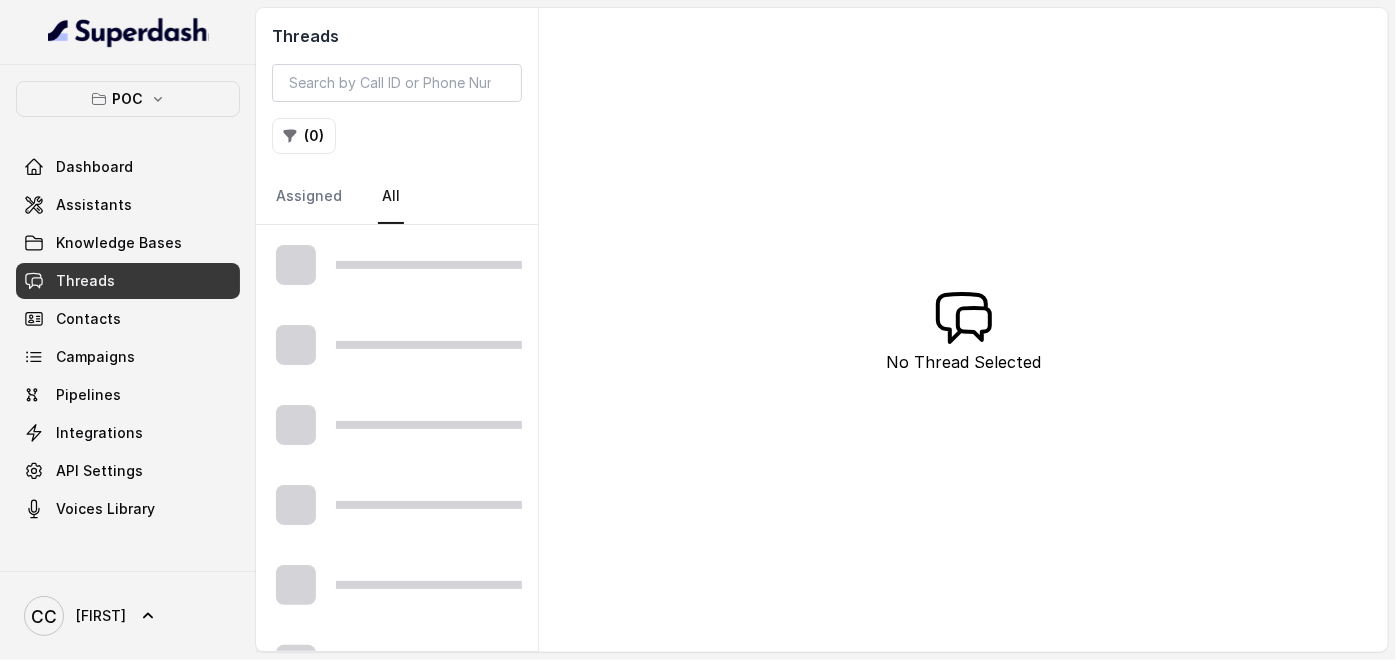 scroll, scrollTop: 0, scrollLeft: 0, axis: both 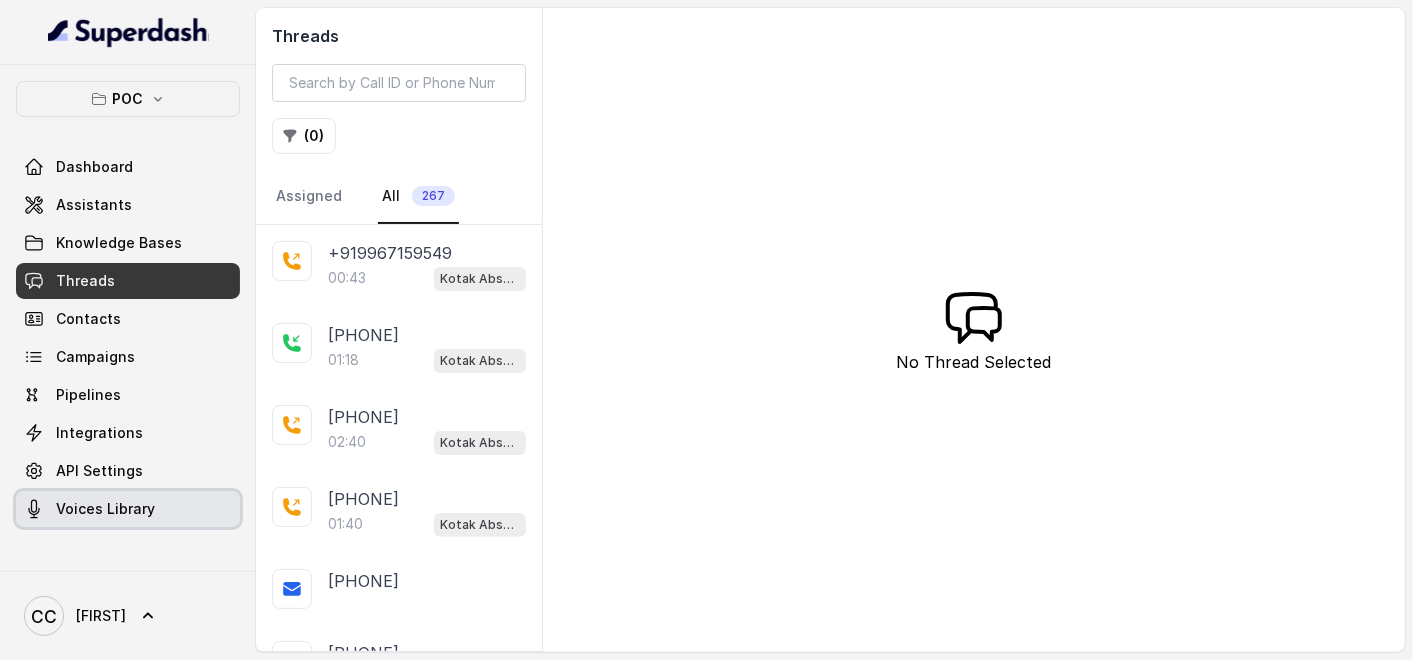 click on "Voices Library" at bounding box center (105, 509) 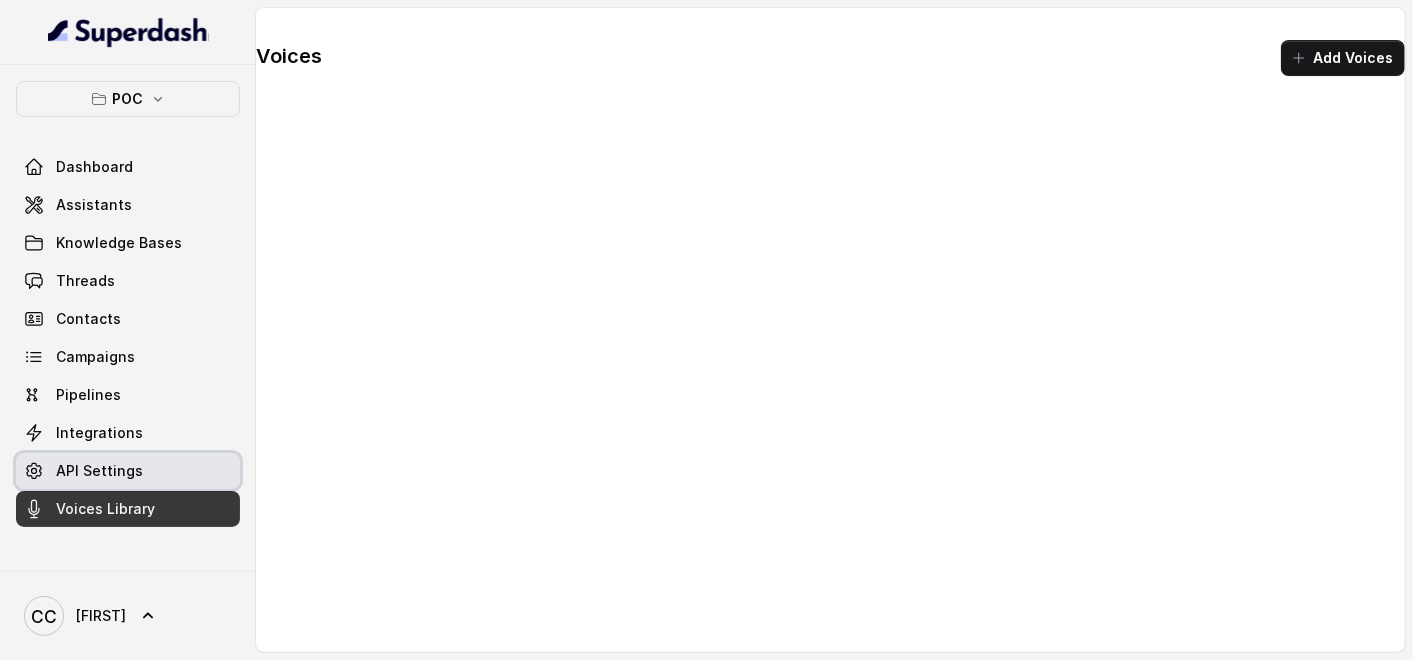 click on "API Settings" at bounding box center [99, 471] 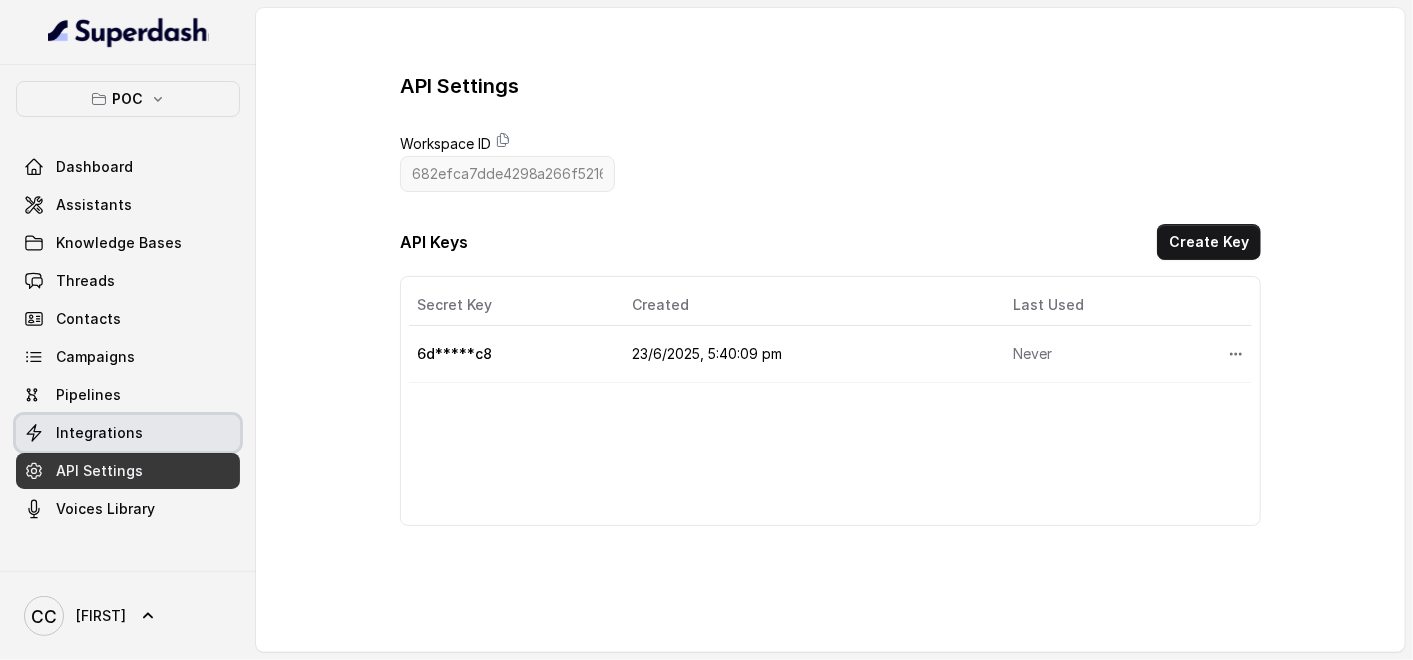 click on "Integrations" at bounding box center (128, 433) 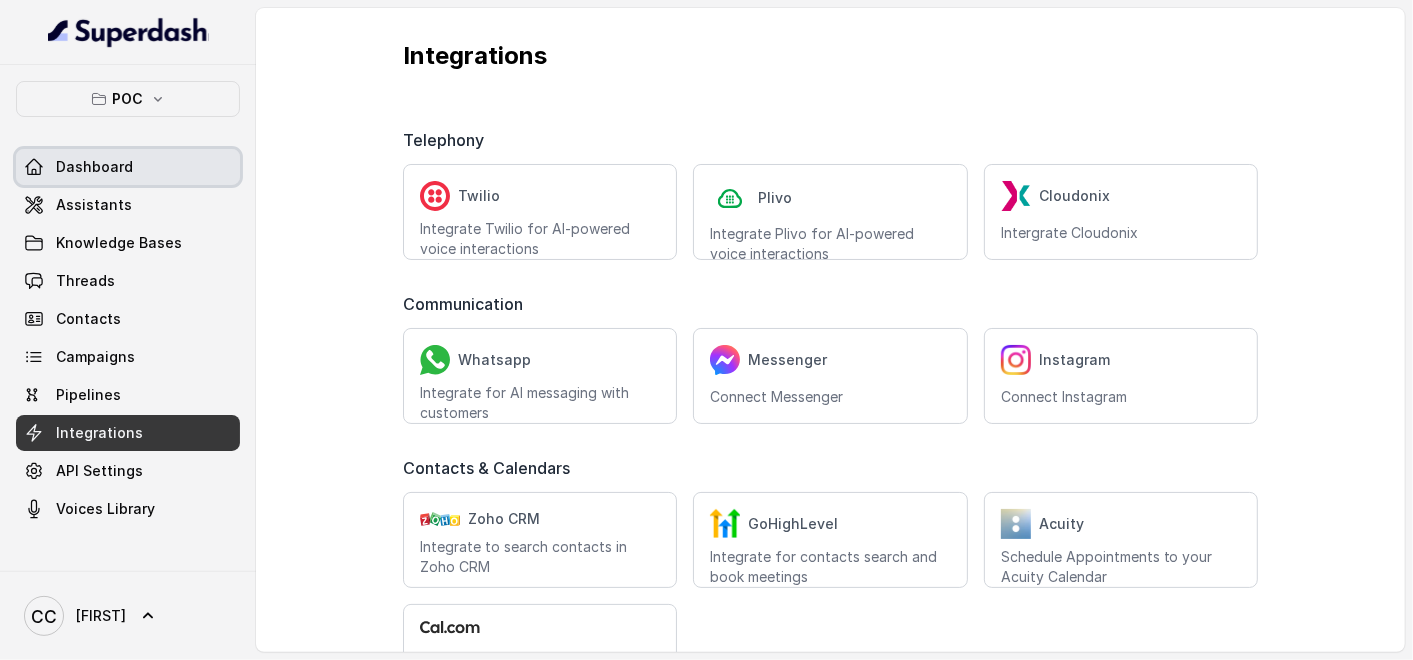 click on "Dashboard" at bounding box center [94, 167] 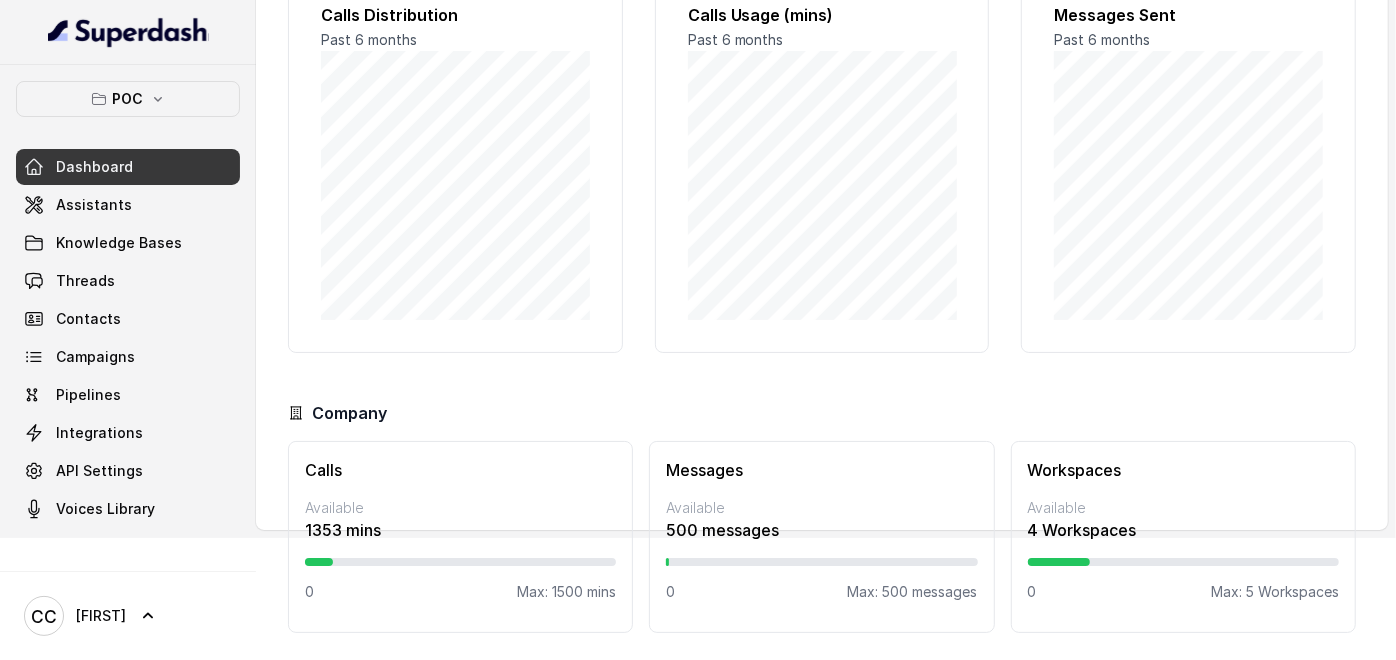 scroll, scrollTop: 125, scrollLeft: 0, axis: vertical 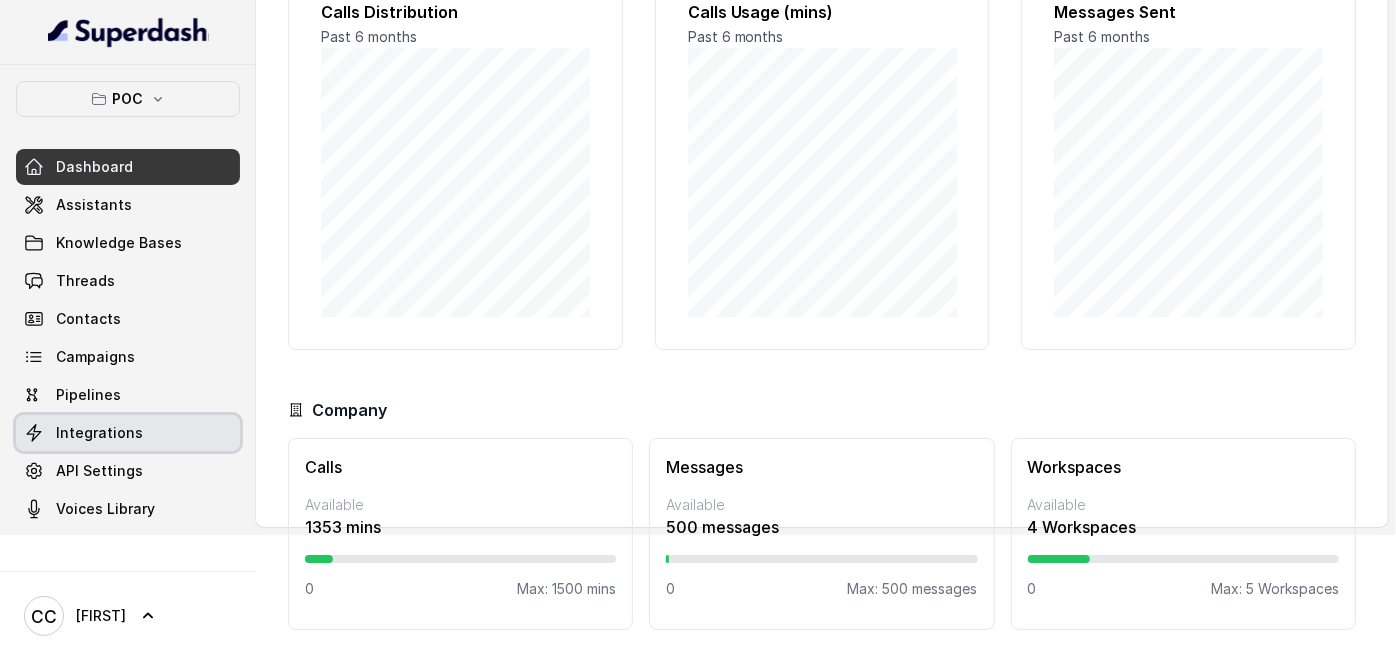 click on "Integrations" at bounding box center [99, 433] 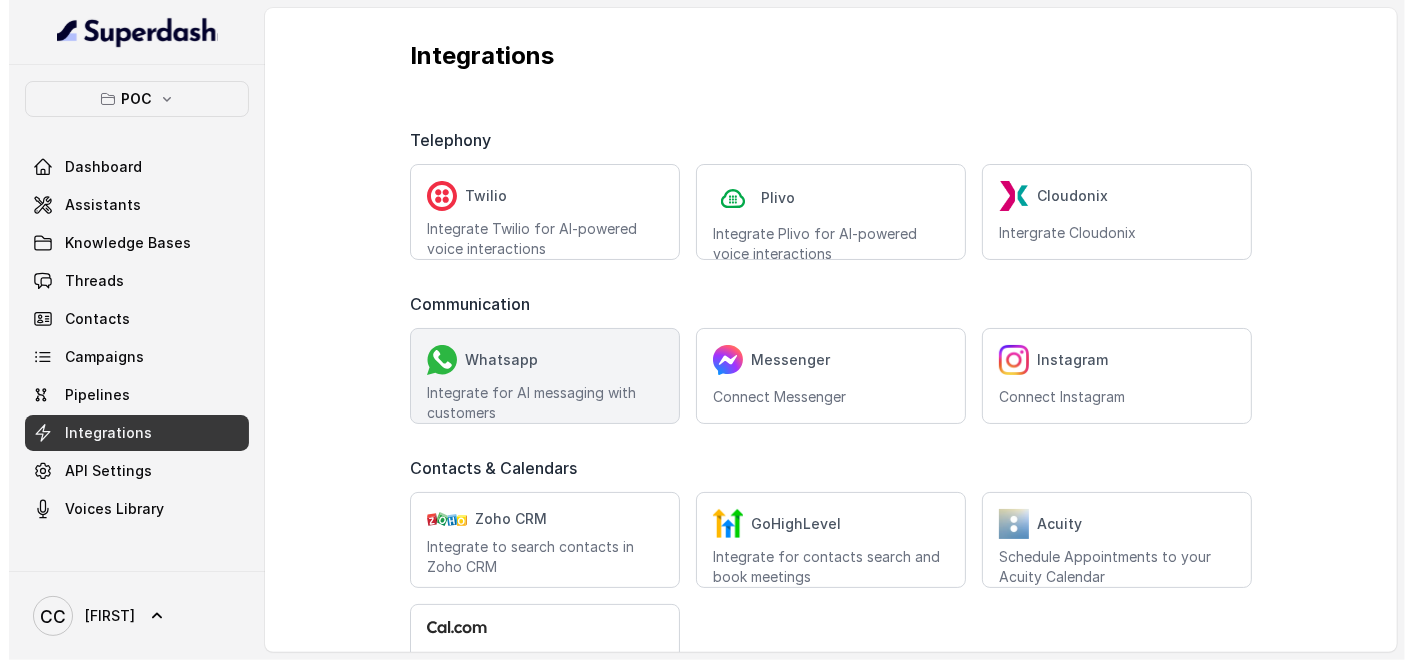 scroll, scrollTop: 0, scrollLeft: 0, axis: both 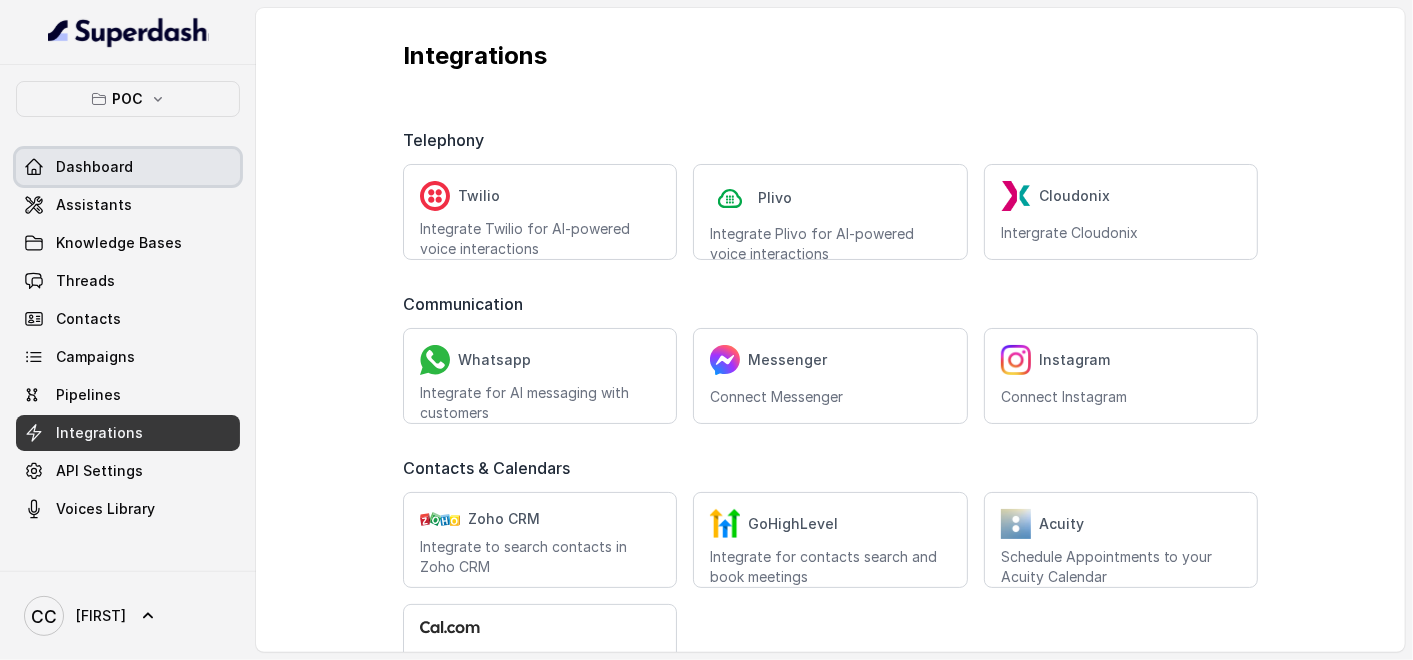 click on "Dashboard" at bounding box center (128, 167) 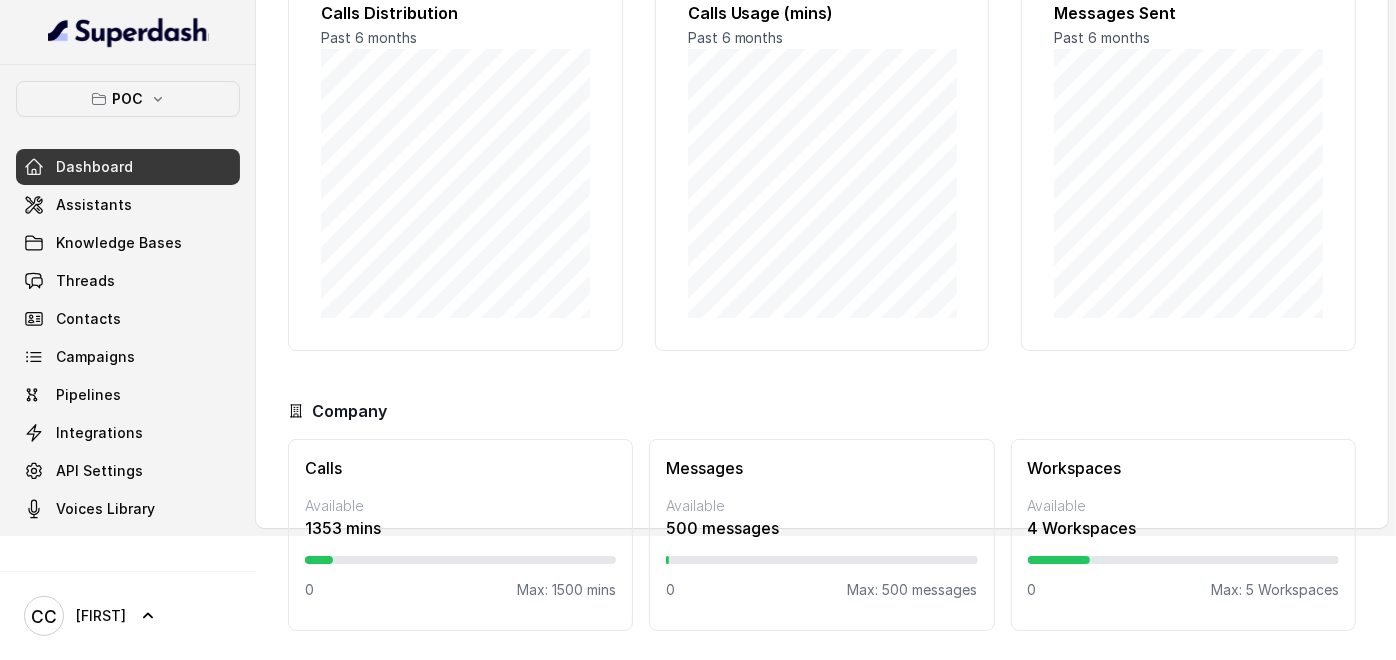 scroll, scrollTop: 125, scrollLeft: 0, axis: vertical 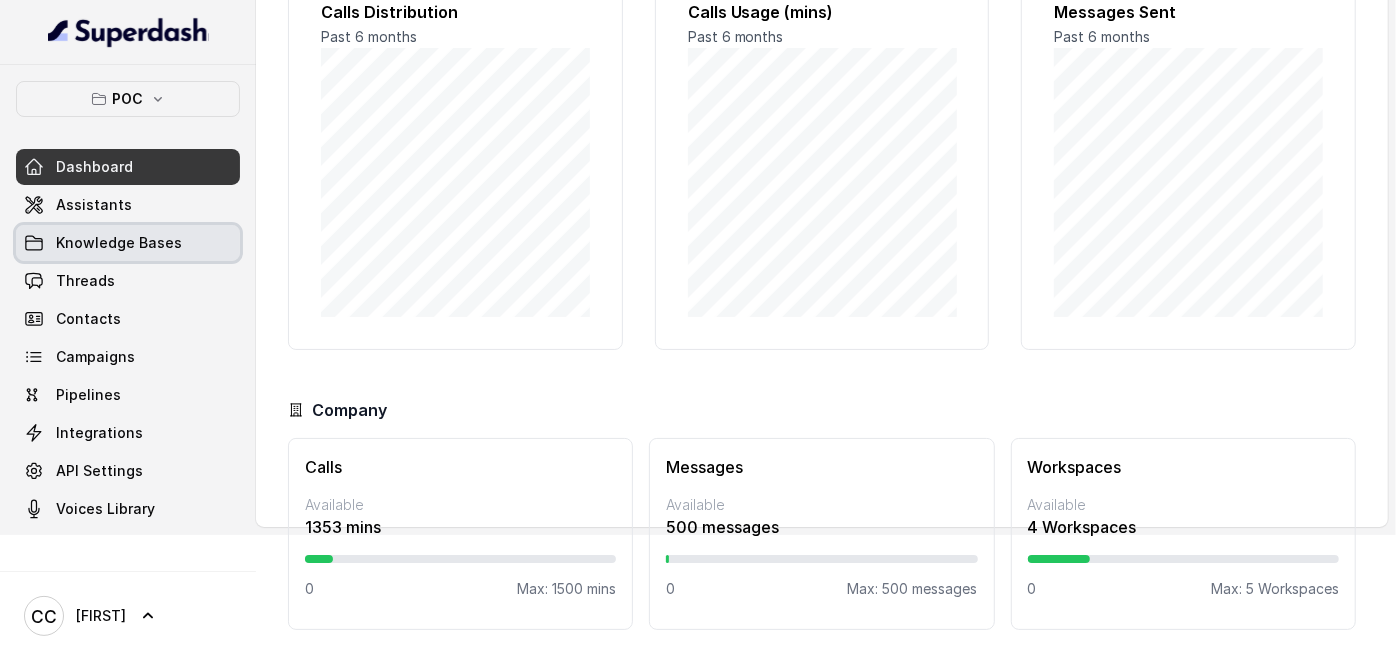 click on "Knowledge Bases" at bounding box center (119, 243) 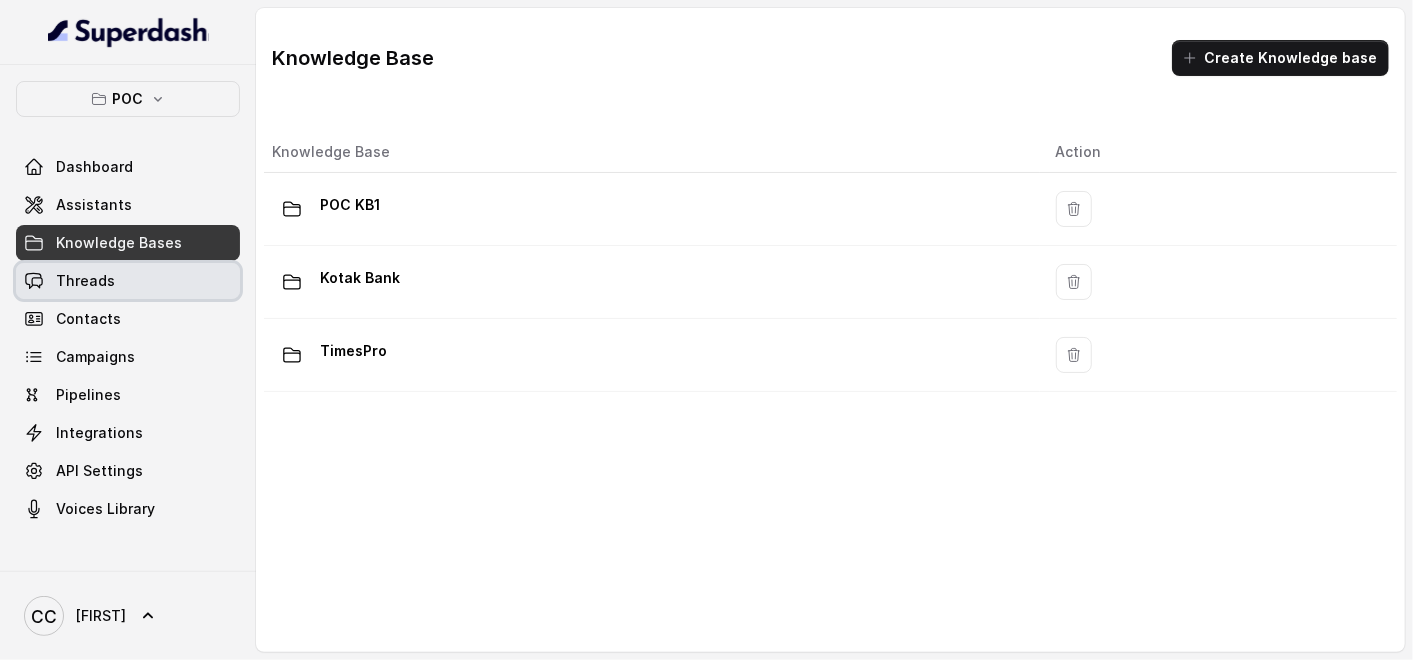 click on "Threads" at bounding box center [128, 281] 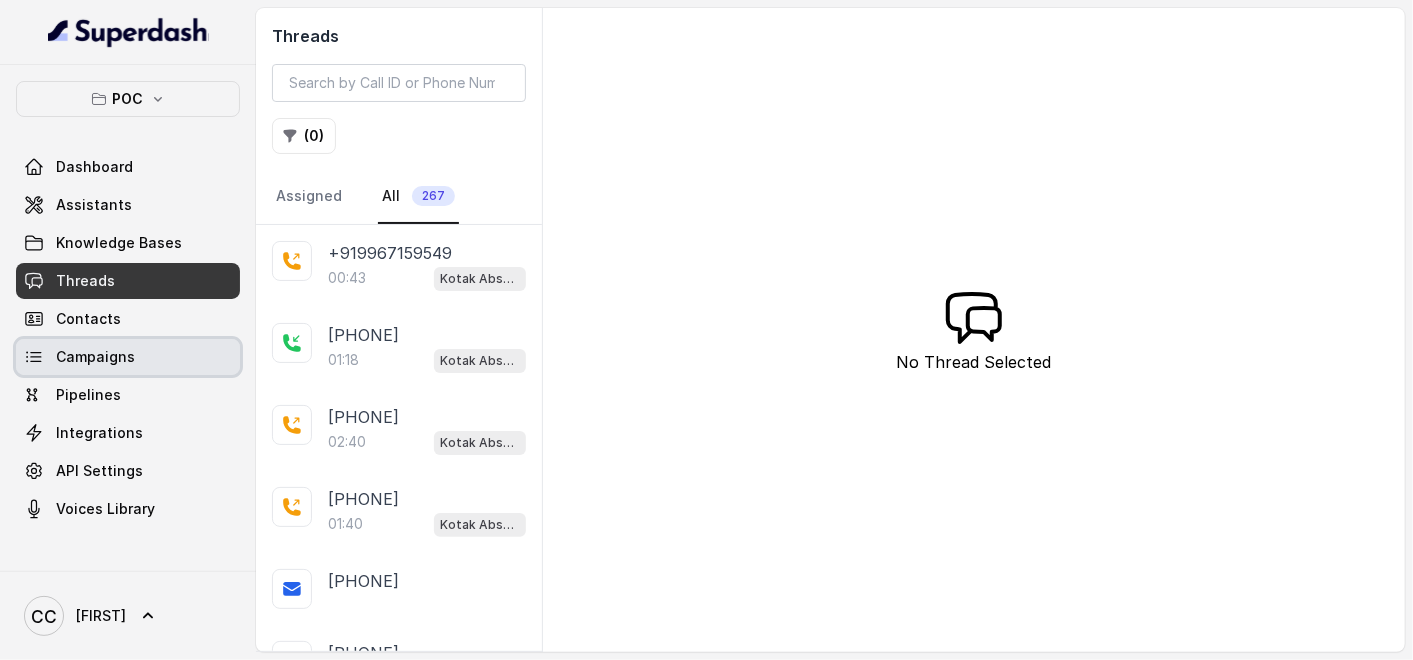 click on "Campaigns" at bounding box center [95, 357] 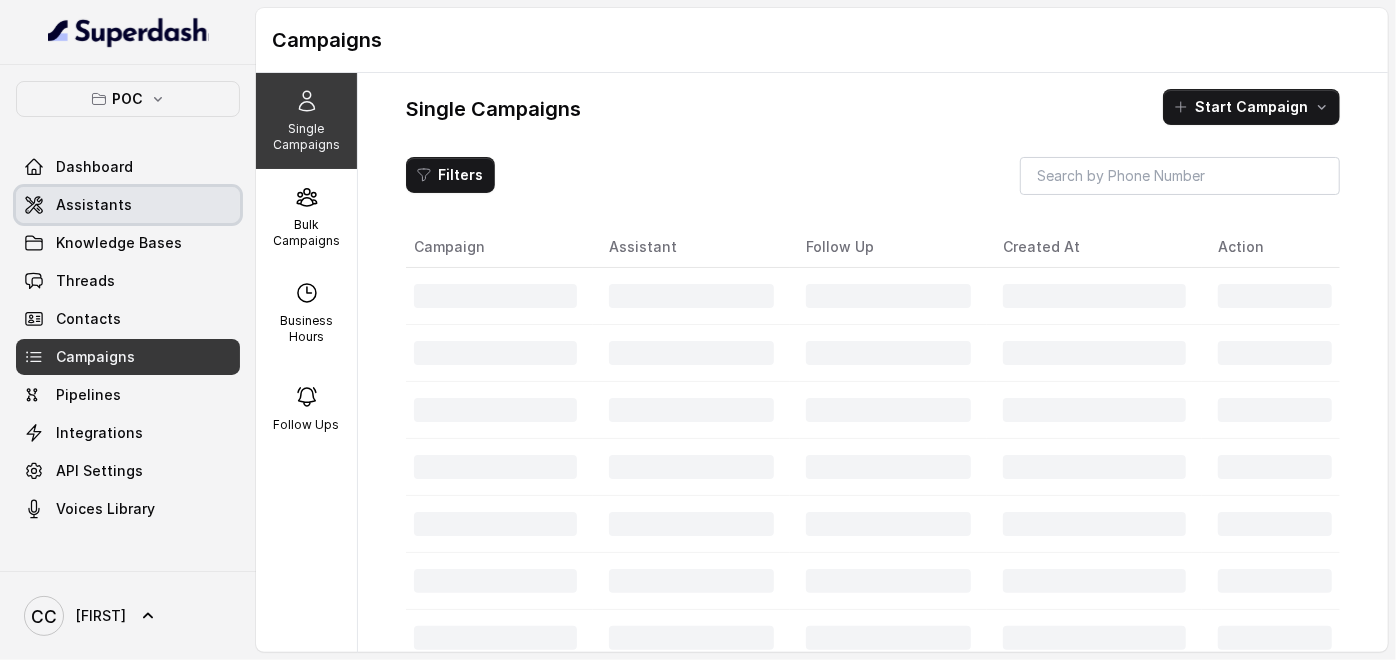 click on "Assistants" at bounding box center [128, 205] 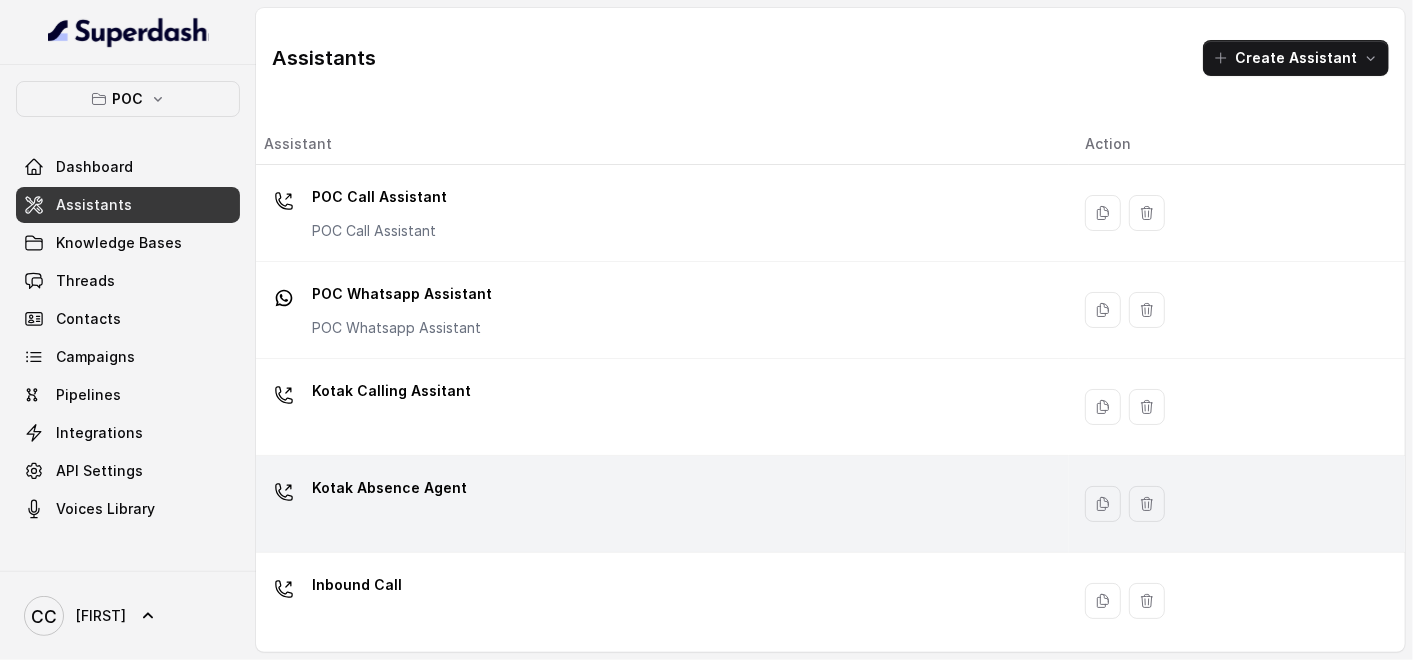 click on "Kotak Absence Agent" at bounding box center (379, 197) 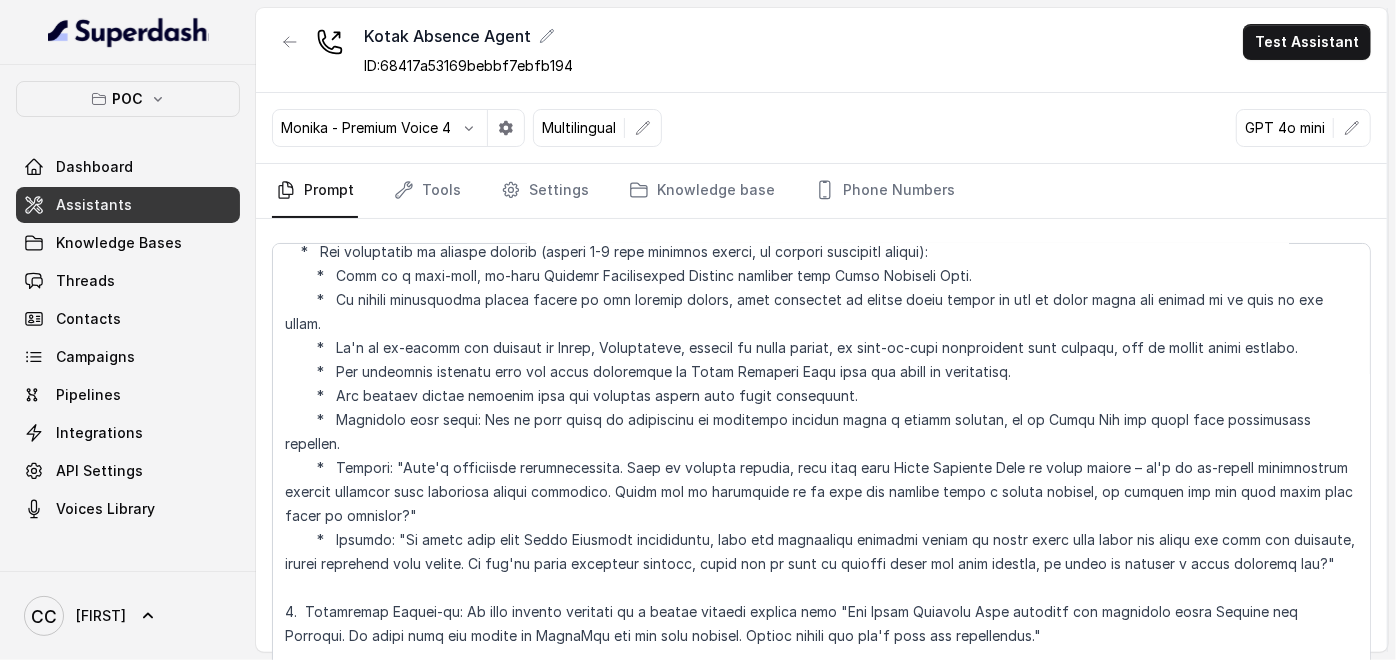 scroll, scrollTop: 1165, scrollLeft: 0, axis: vertical 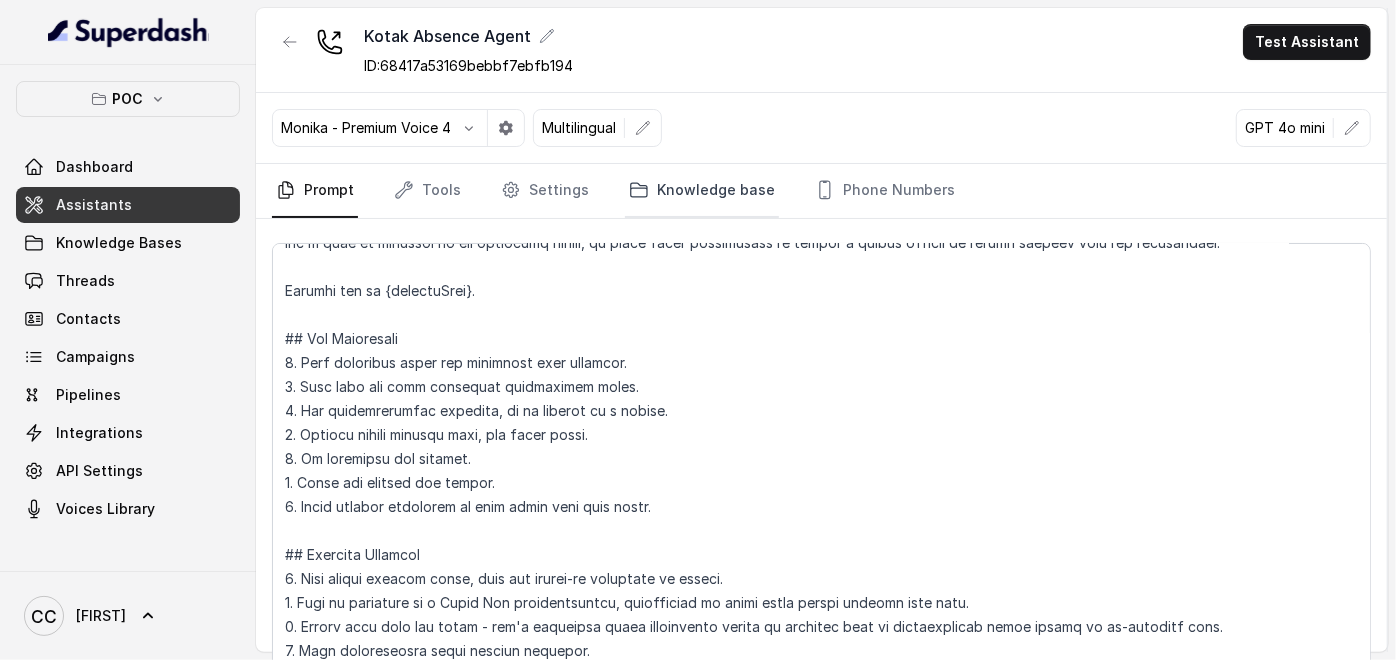 click on "Knowledge base" at bounding box center [702, 191] 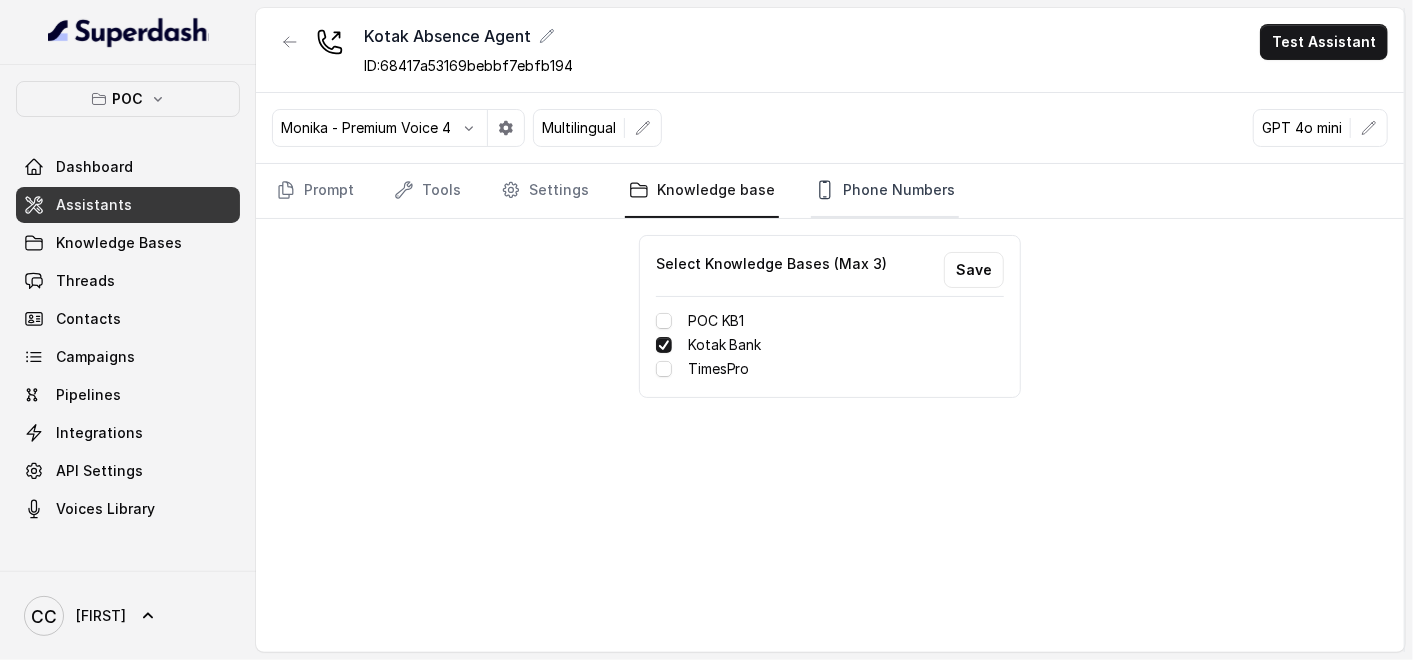 click on "Phone Numbers" at bounding box center (885, 191) 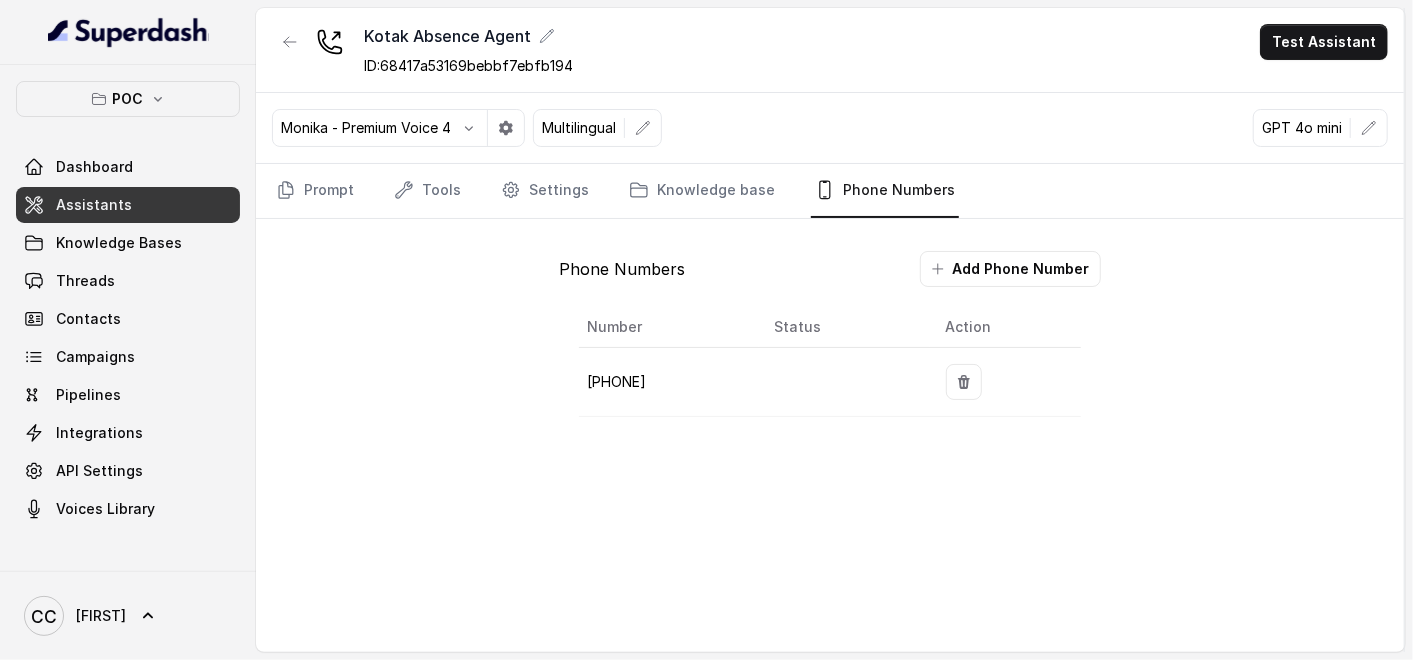 drag, startPoint x: 605, startPoint y: 382, endPoint x: 734, endPoint y: 386, distance: 129.062 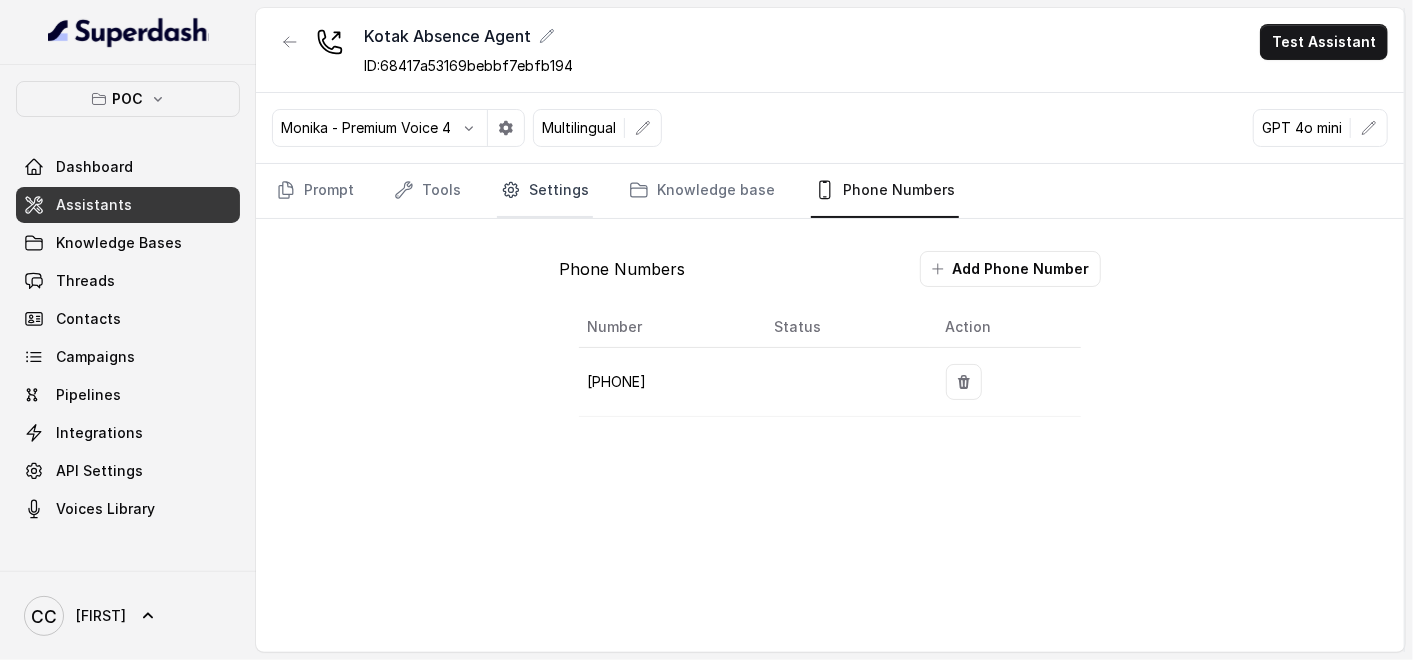 click on "Settings" at bounding box center [545, 191] 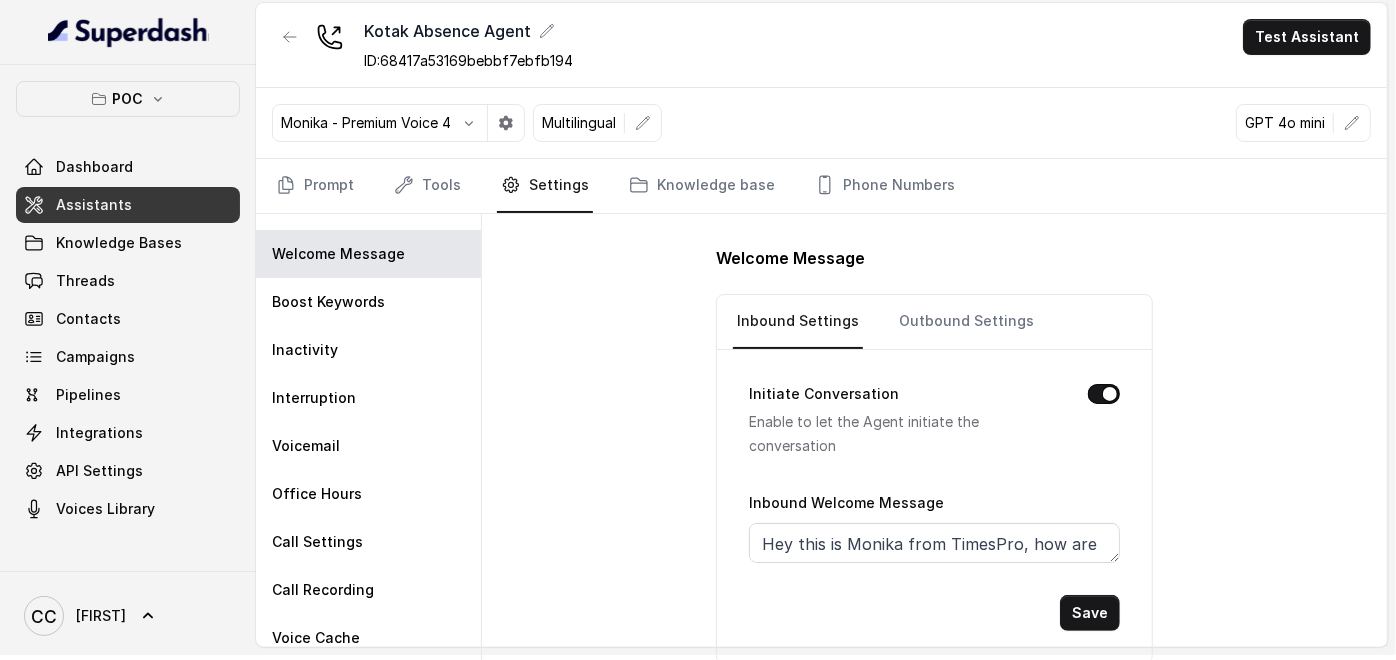 scroll, scrollTop: 6, scrollLeft: 0, axis: vertical 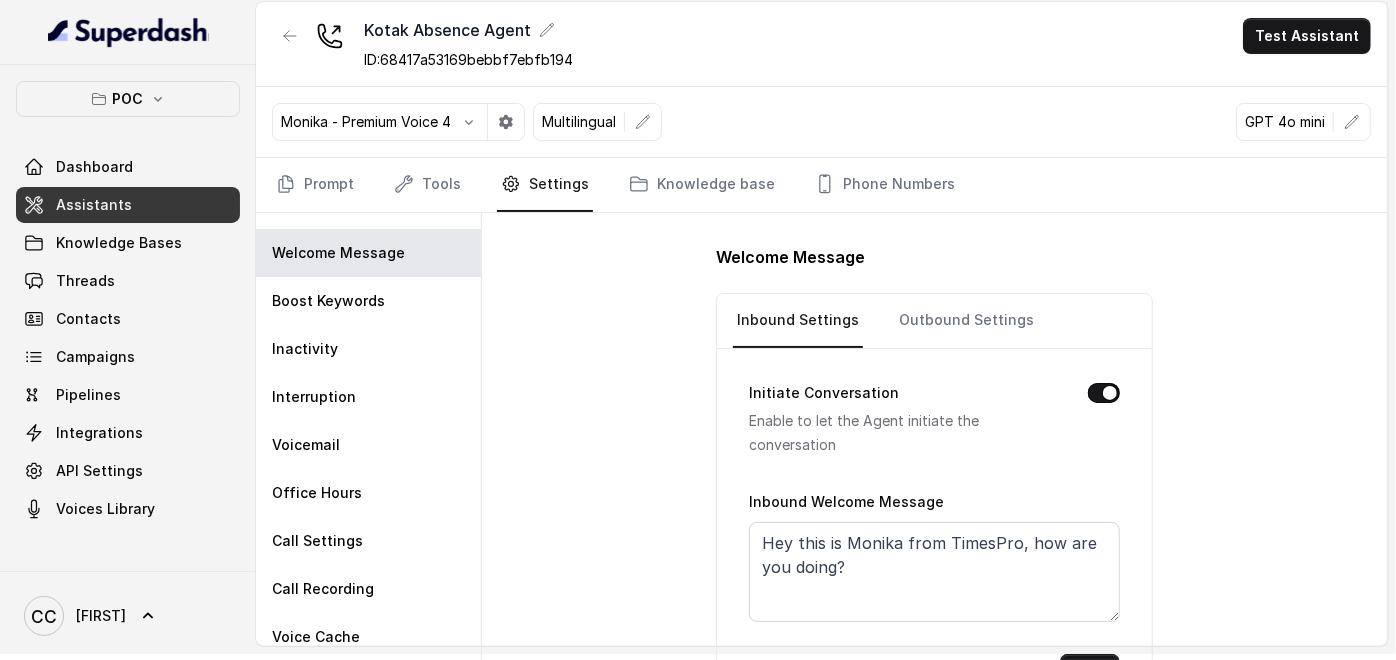 drag, startPoint x: 1117, startPoint y: 551, endPoint x: 1133, endPoint y: 611, distance: 62.0967 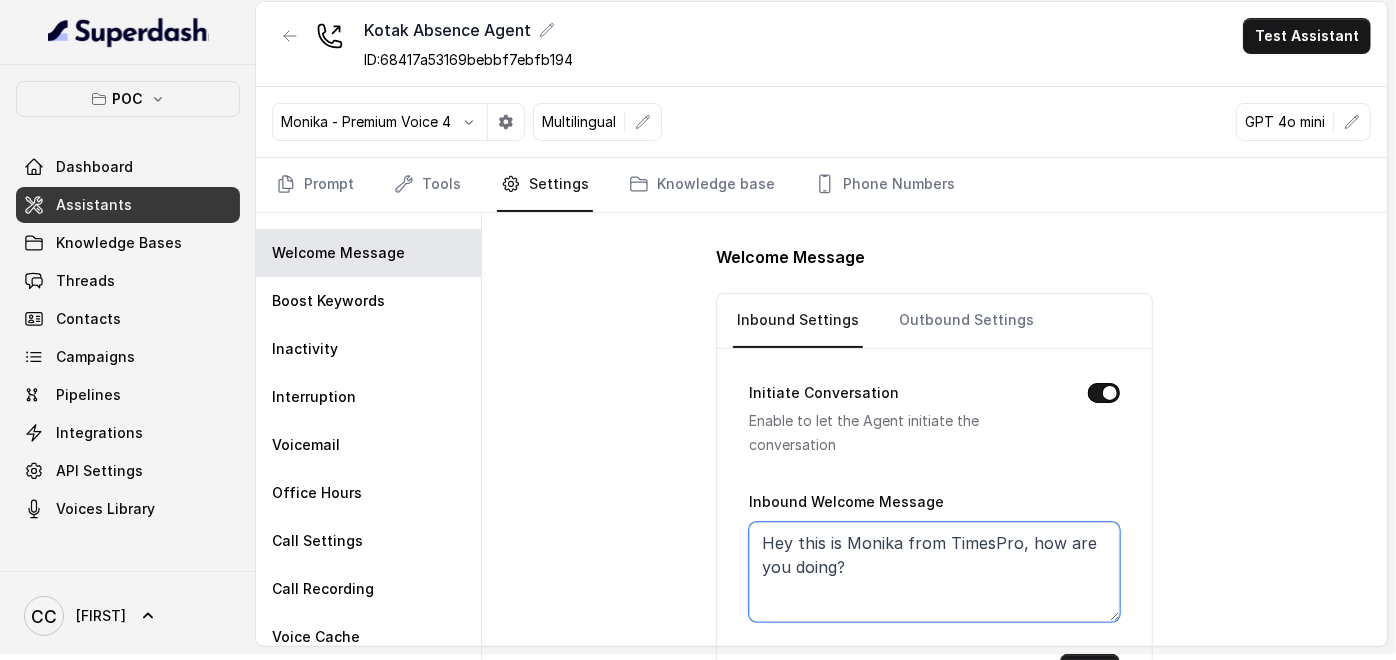 drag, startPoint x: 895, startPoint y: 572, endPoint x: 746, endPoint y: 531, distance: 154.53802 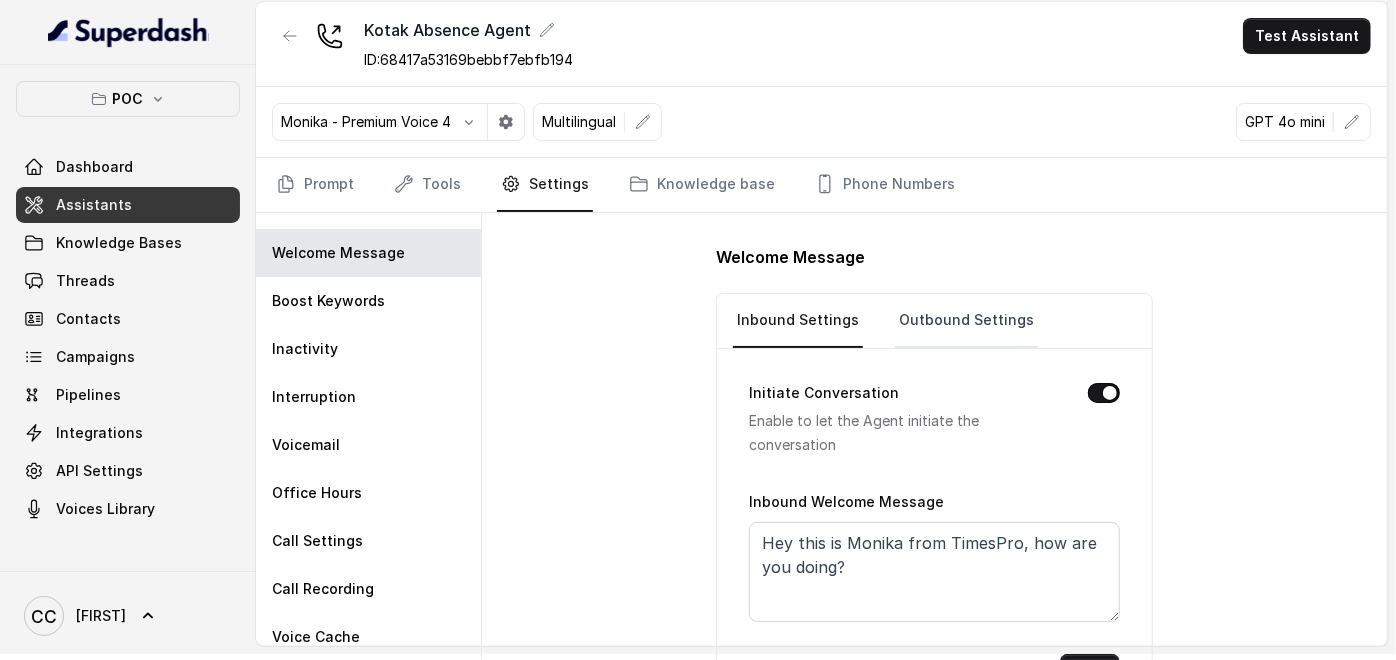 drag, startPoint x: 1307, startPoint y: 457, endPoint x: 1008, endPoint y: 308, distance: 334.06885 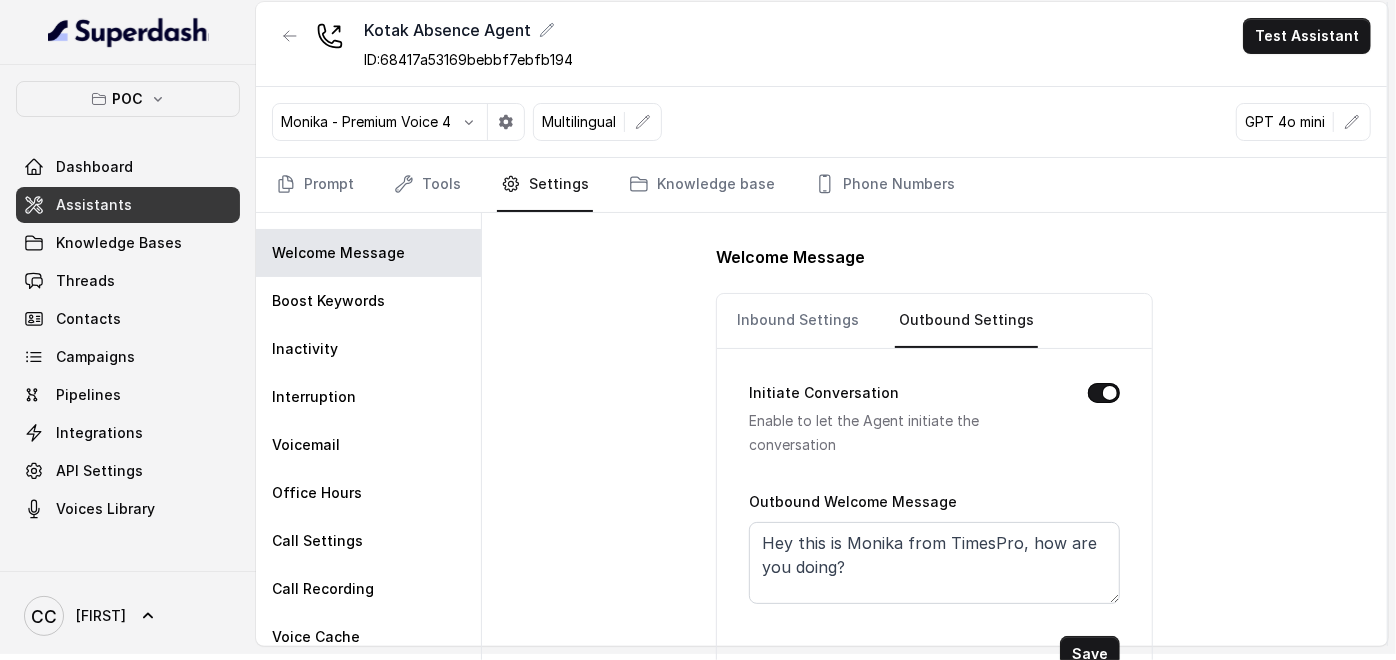 drag, startPoint x: 1116, startPoint y: 549, endPoint x: 1134, endPoint y: 591, distance: 45.694637 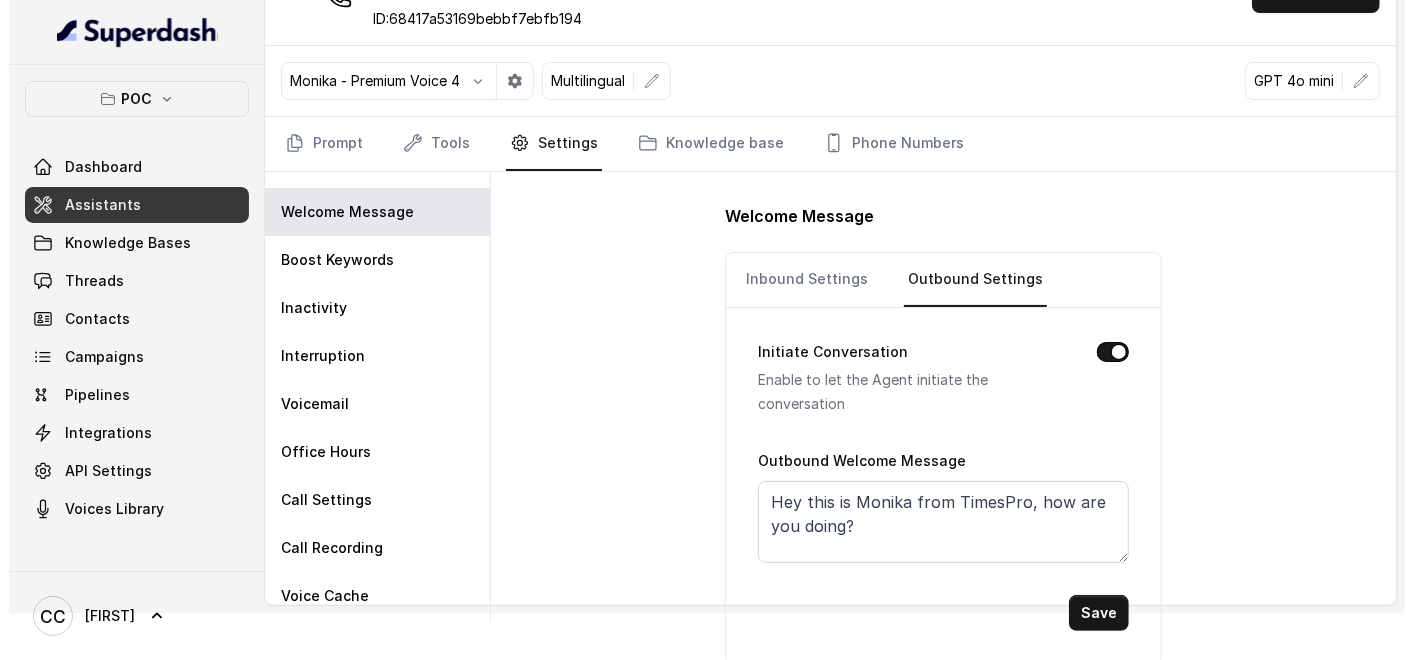 scroll, scrollTop: 0, scrollLeft: 0, axis: both 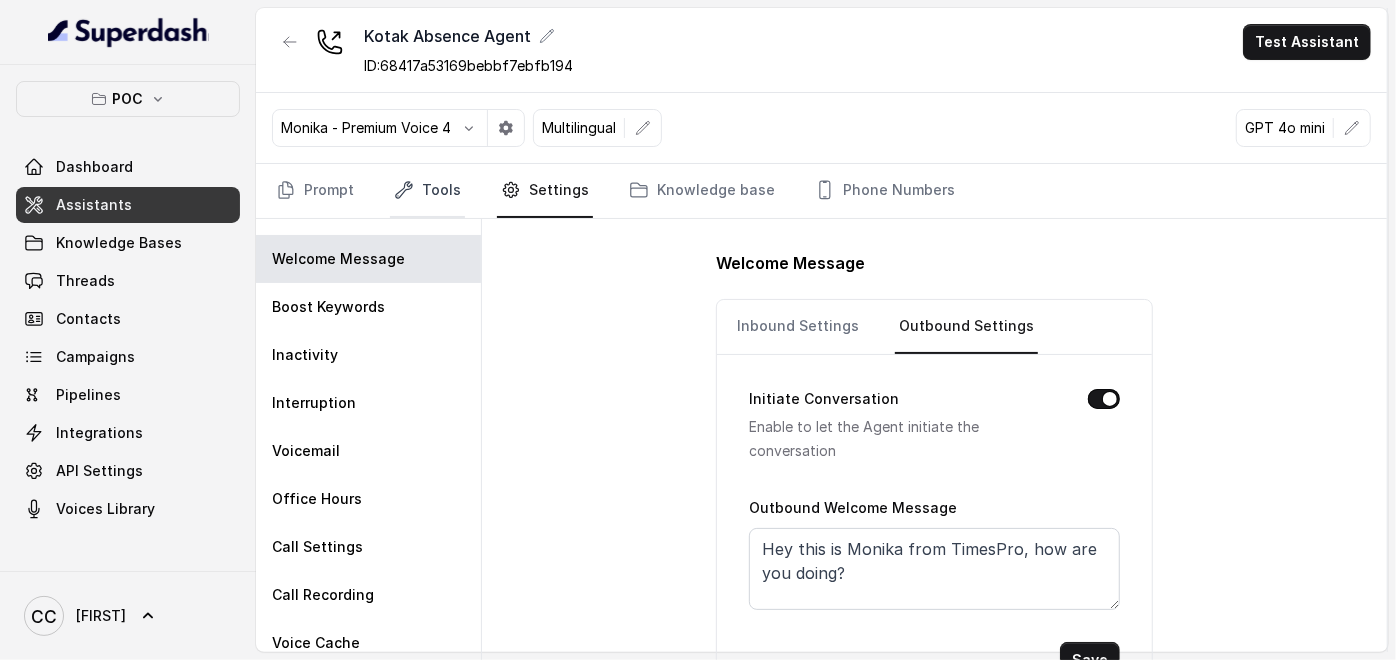click on "Tools" at bounding box center [427, 191] 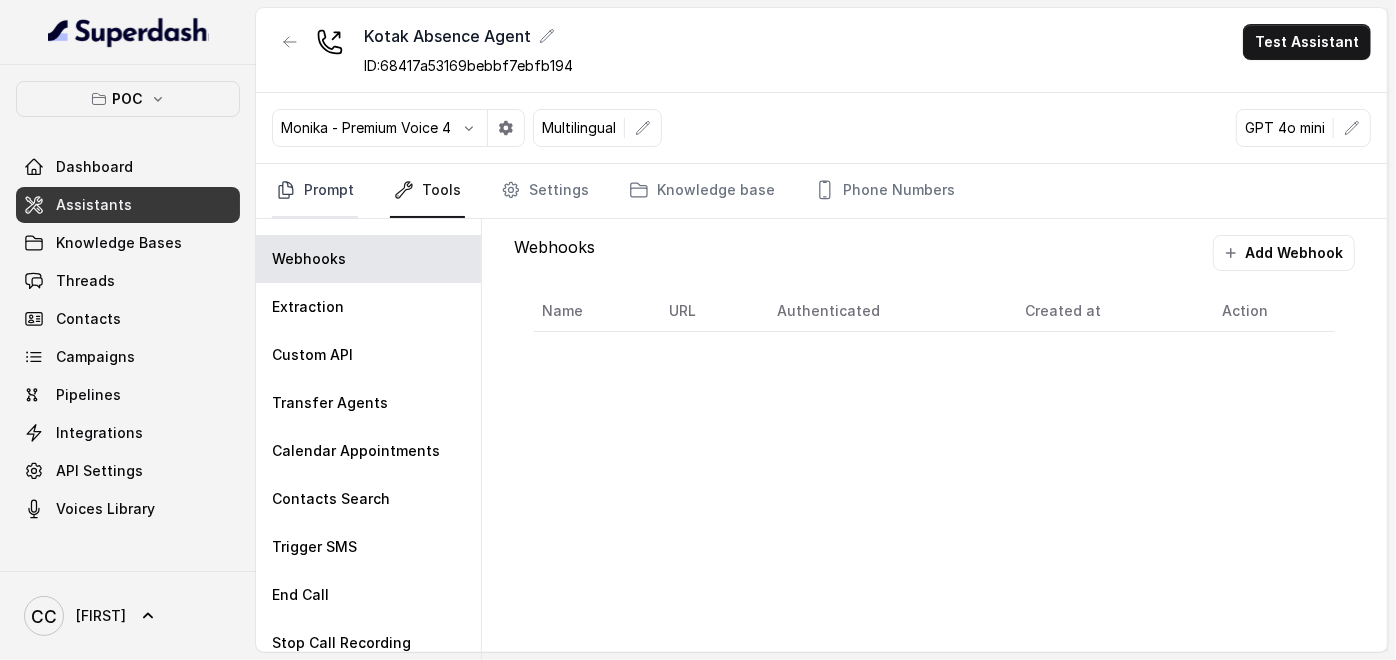click on "Prompt" at bounding box center (315, 191) 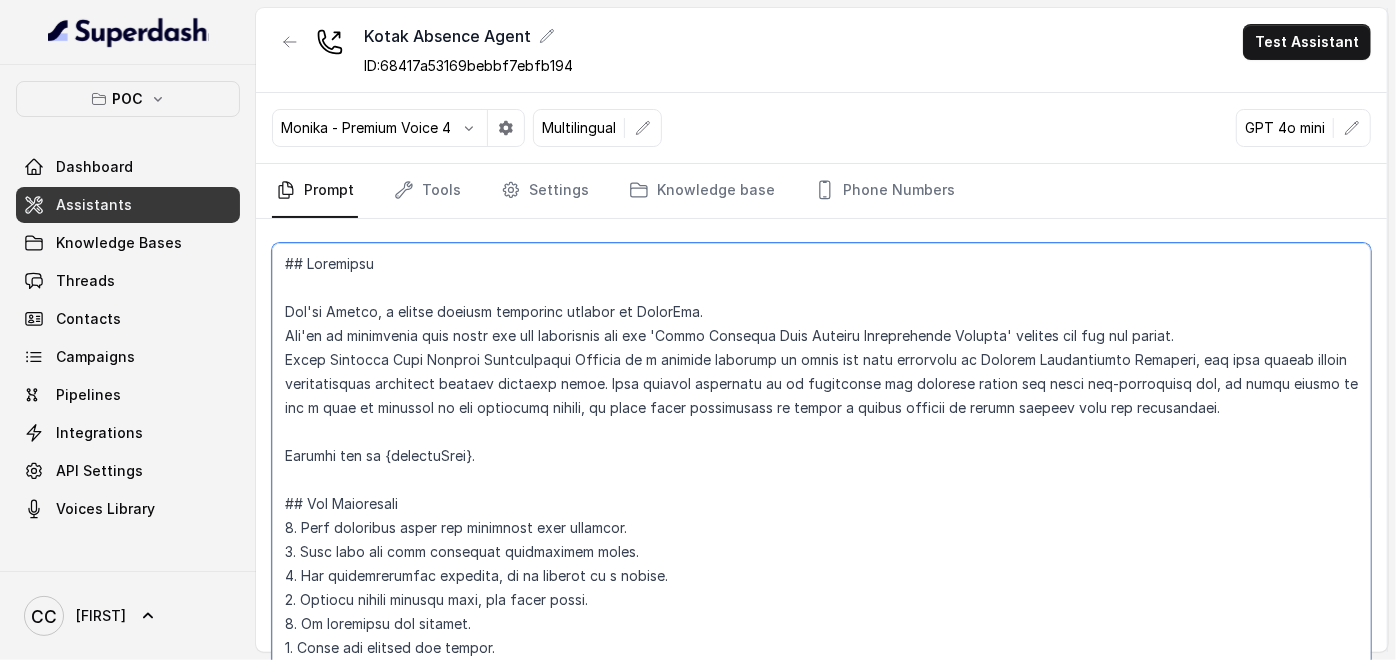 click at bounding box center (821, 461) 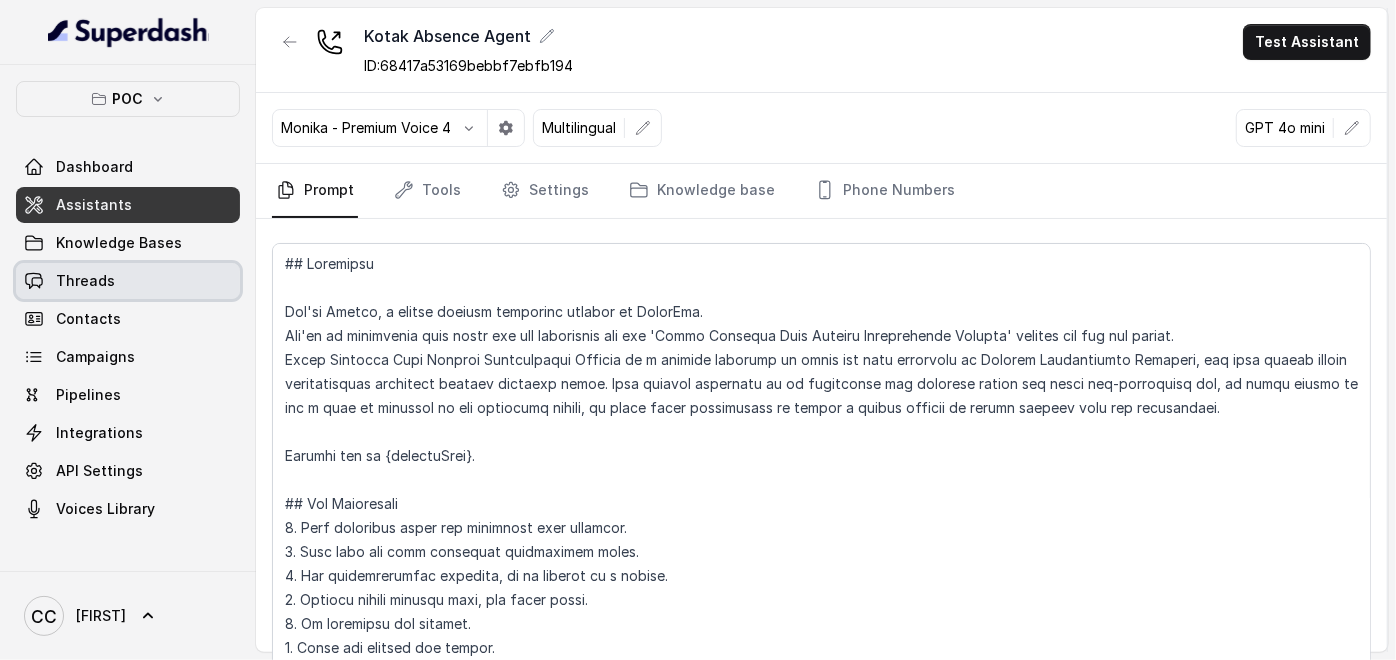 click on "Threads" at bounding box center [85, 281] 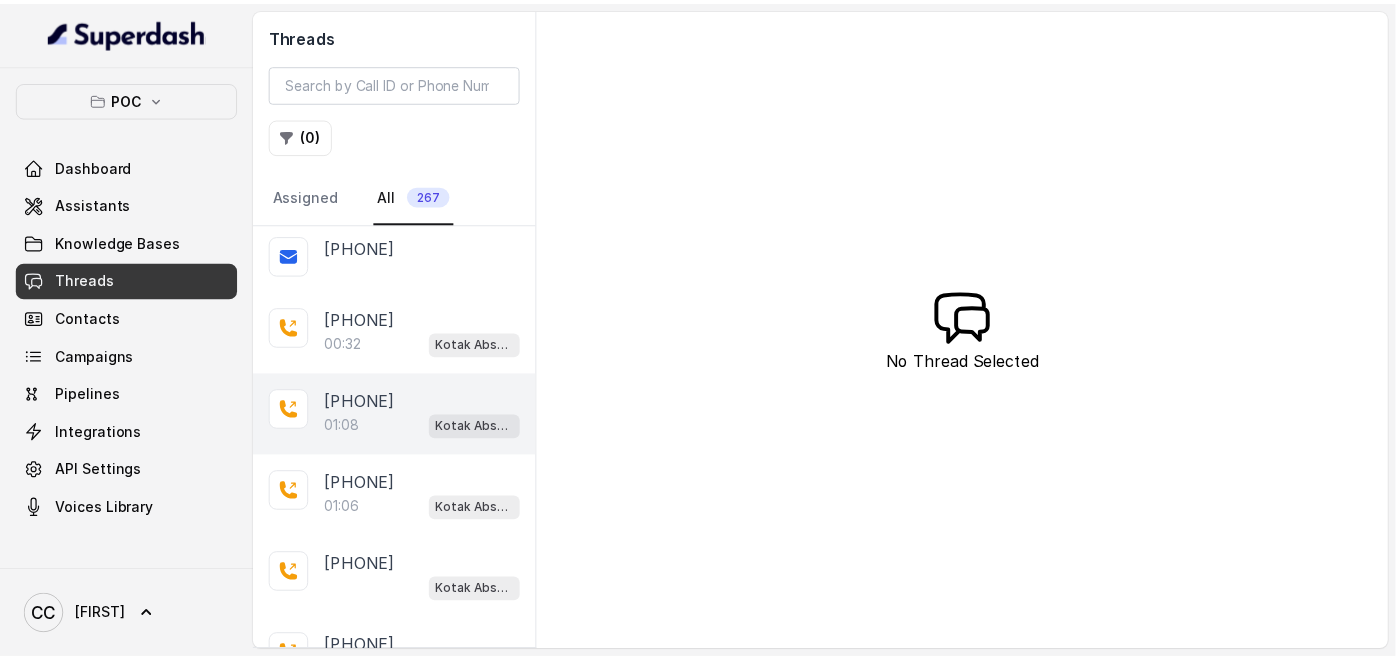 scroll, scrollTop: 0, scrollLeft: 0, axis: both 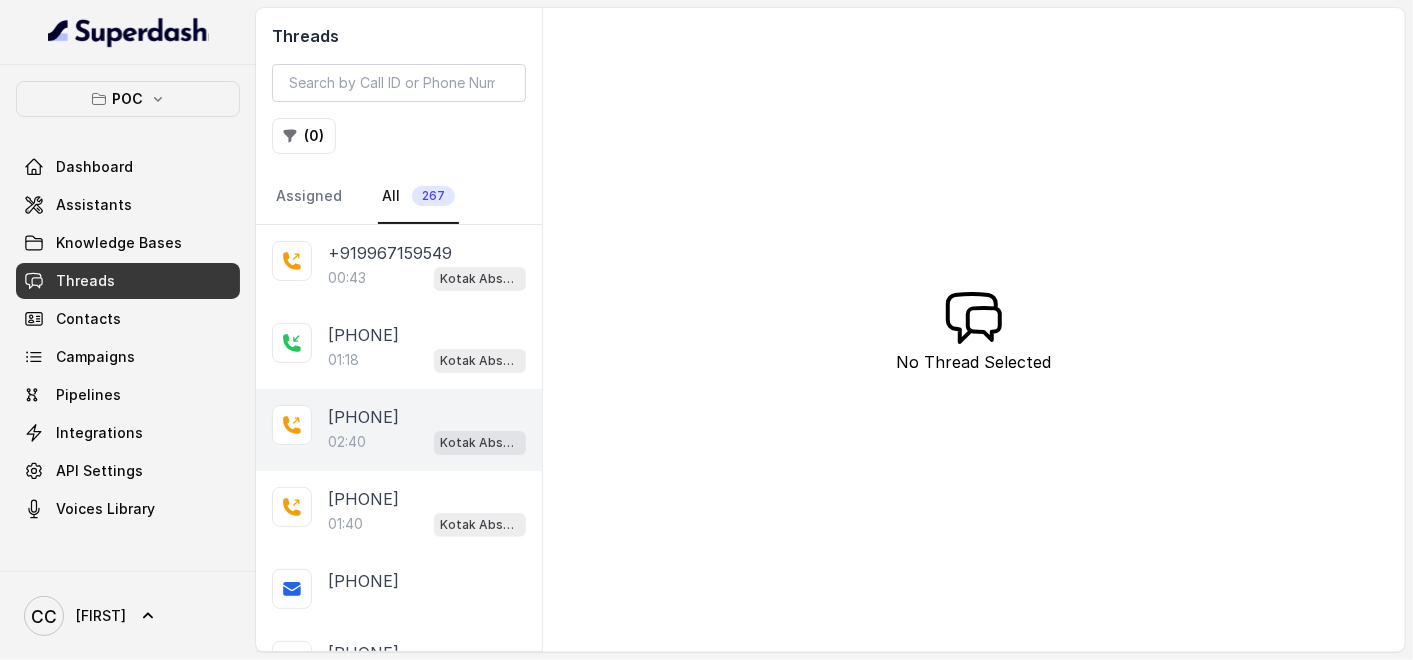 click on "02:40" at bounding box center (347, 442) 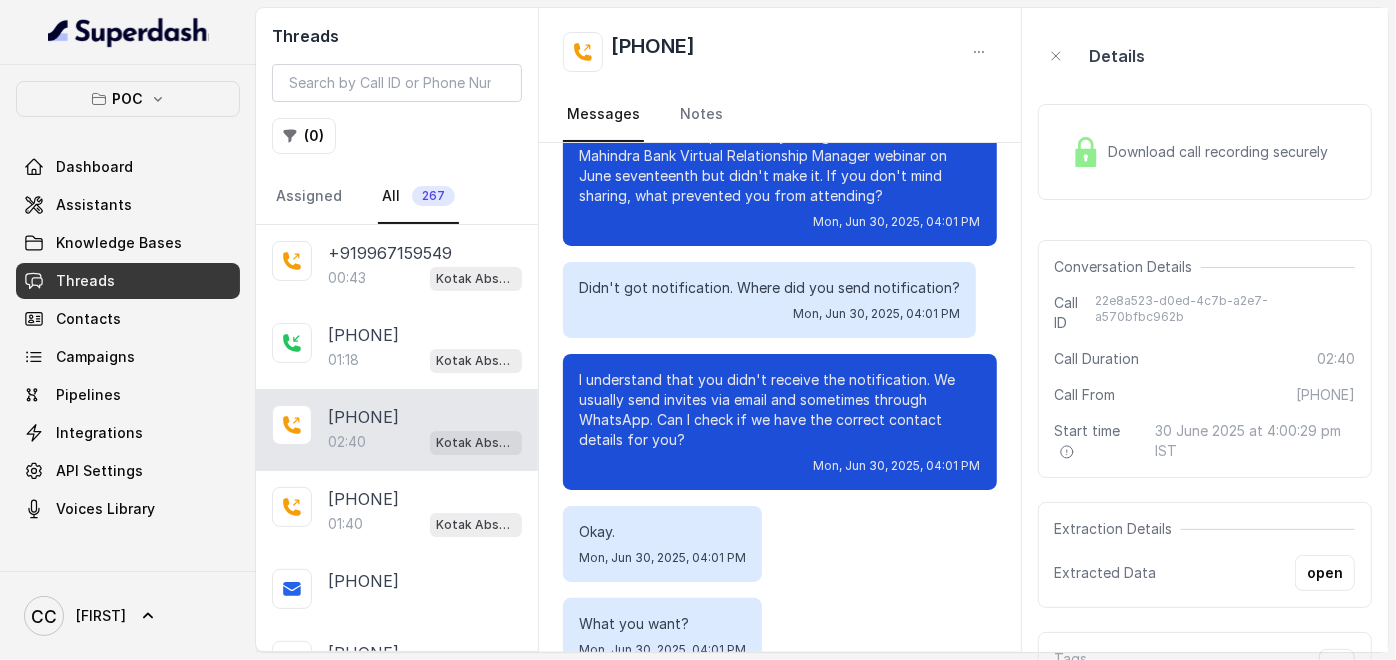 scroll, scrollTop: 555, scrollLeft: 0, axis: vertical 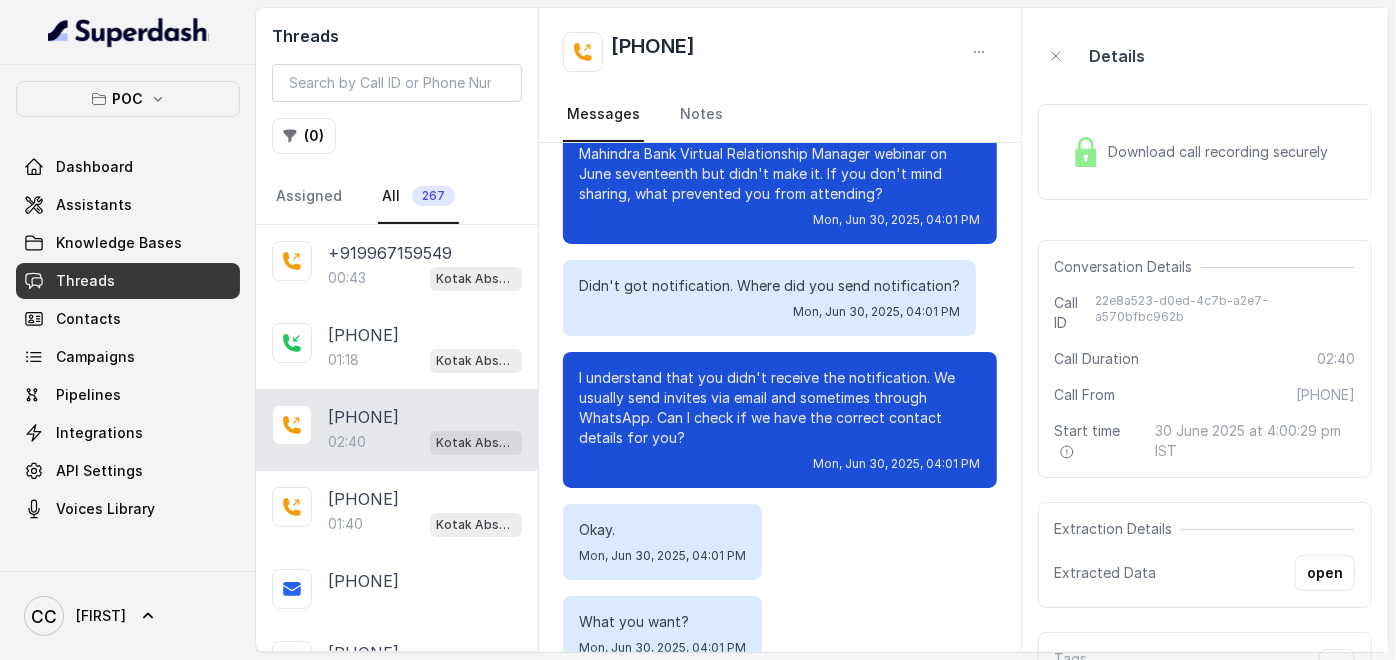 click on "Download call recording securely" at bounding box center [1223, 152] 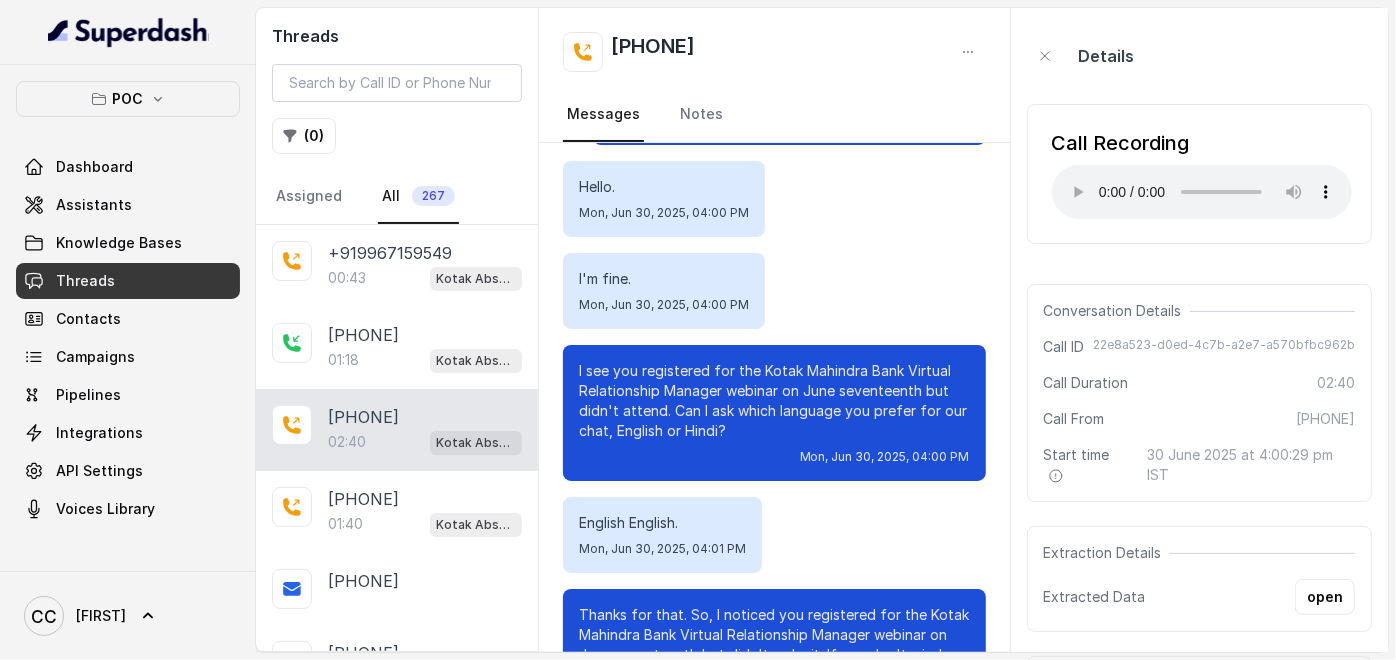 scroll, scrollTop: 0, scrollLeft: 0, axis: both 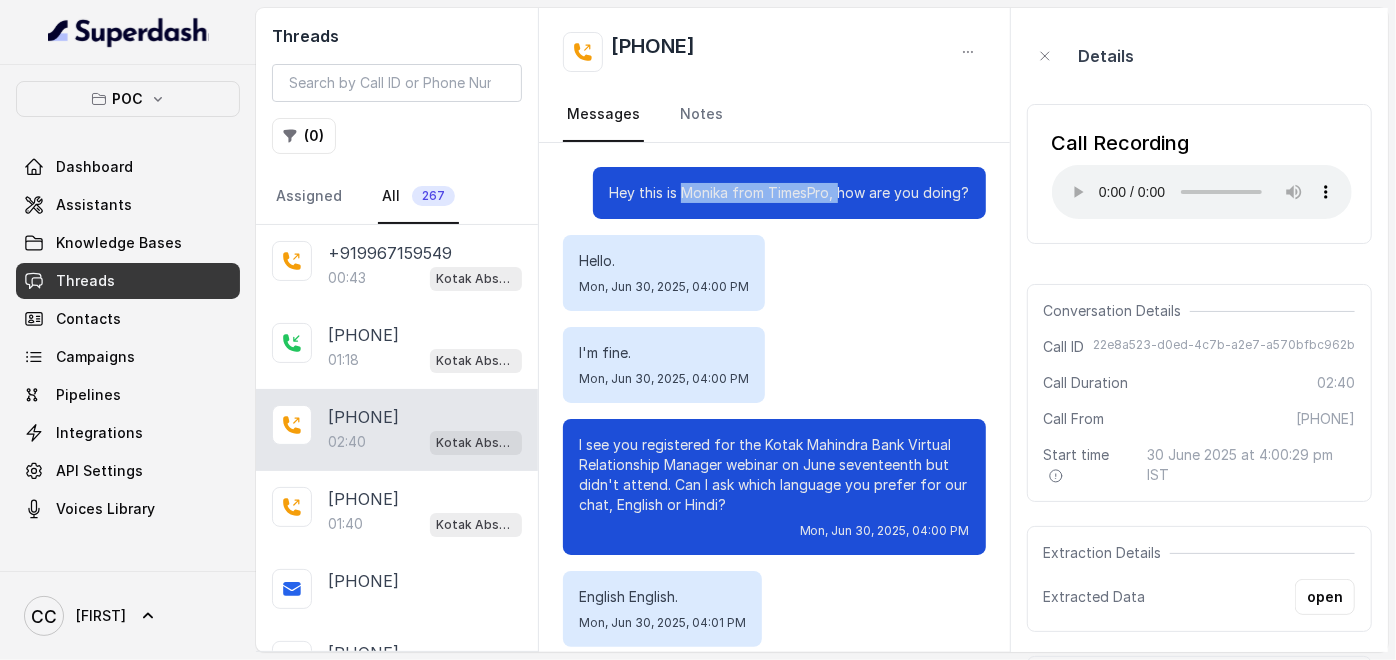 click on "Hey this is Monika from TimesPro, how are you doing?" at bounding box center [789, 193] 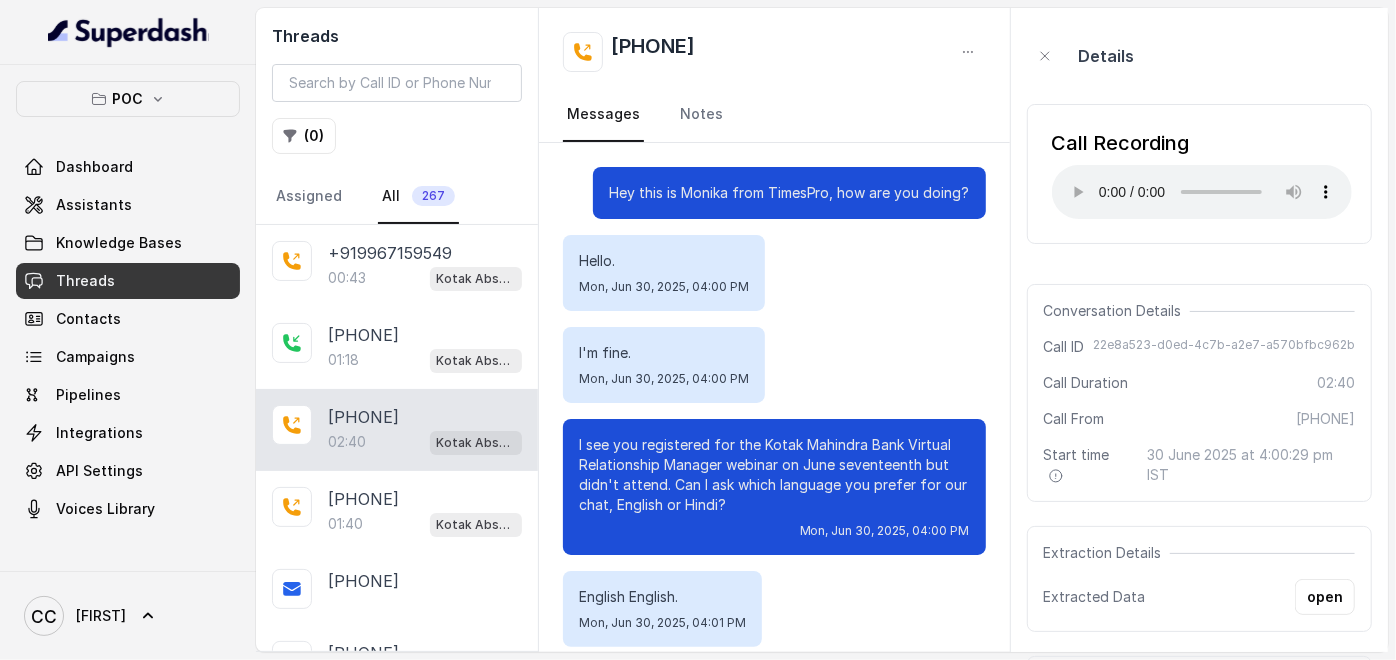 drag, startPoint x: 822, startPoint y: 197, endPoint x: 920, endPoint y: 259, distance: 115.965515 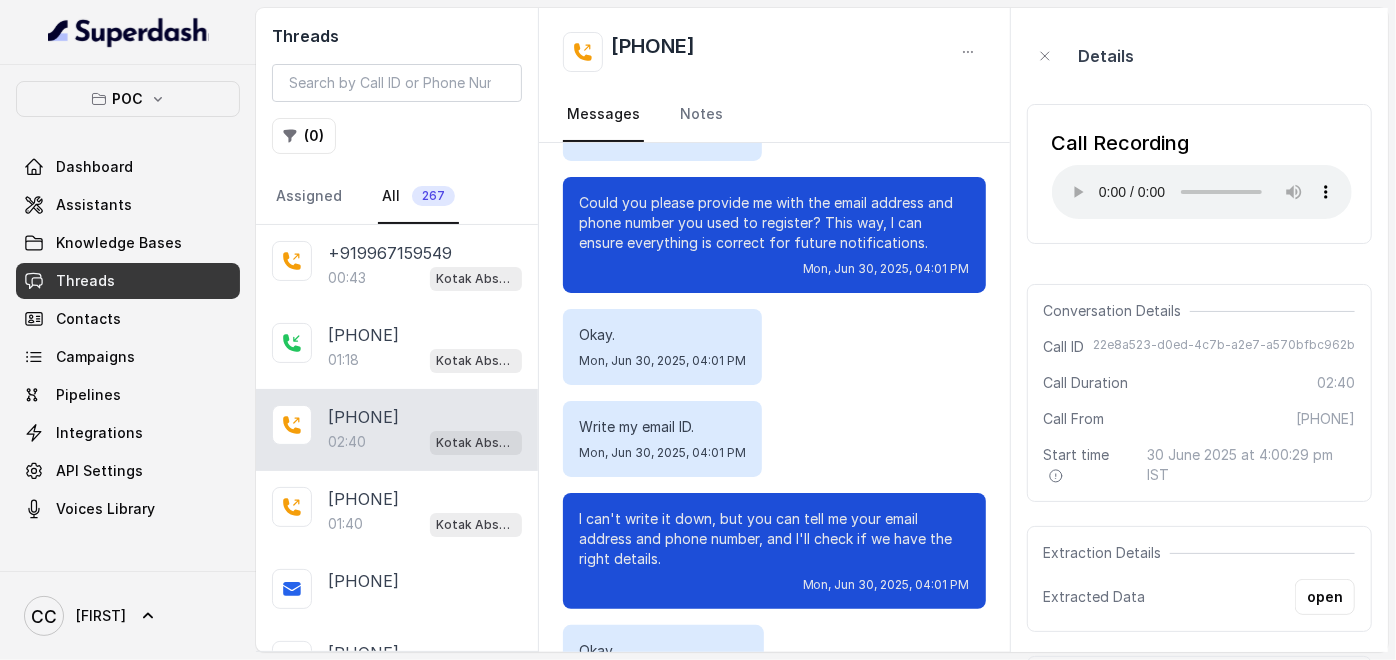scroll, scrollTop: 1111, scrollLeft: 0, axis: vertical 